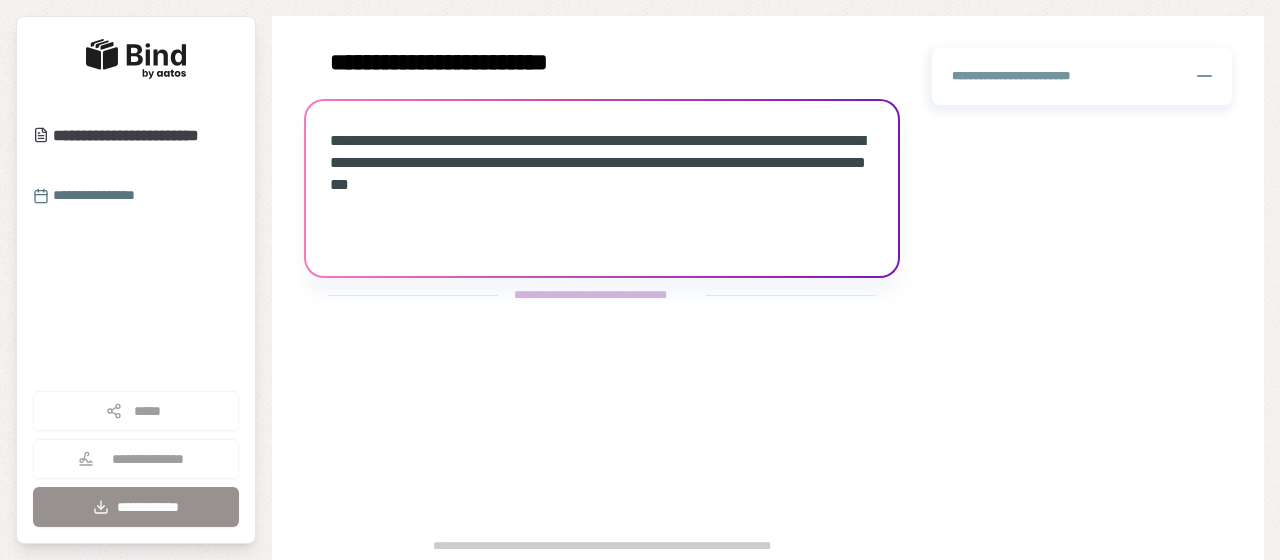 scroll, scrollTop: 0, scrollLeft: 0, axis: both 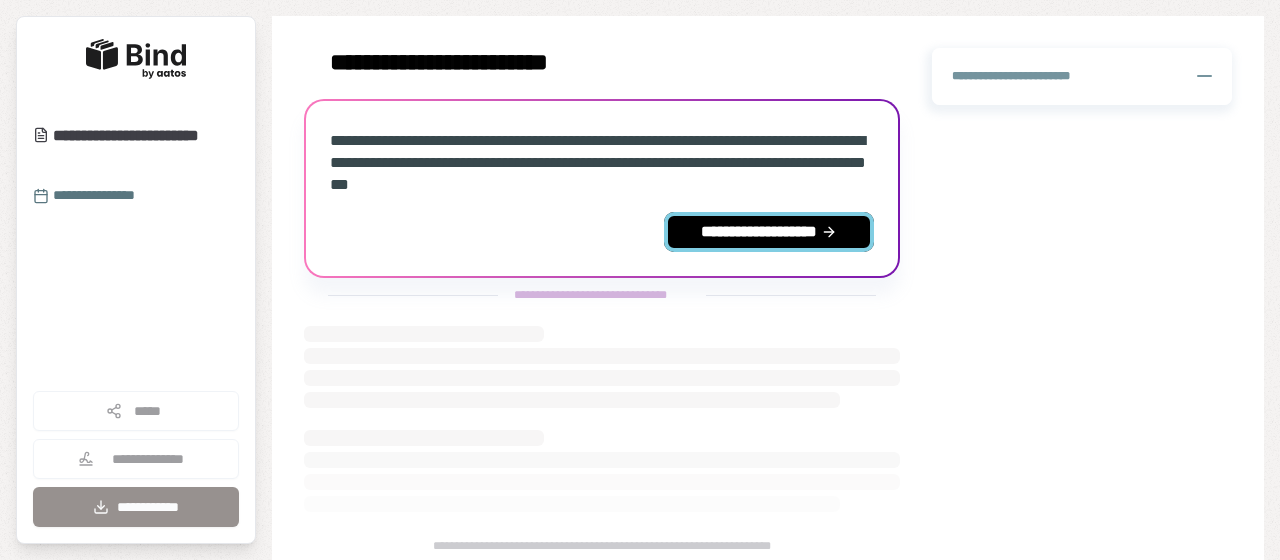 click on "**********" at bounding box center (769, 232) 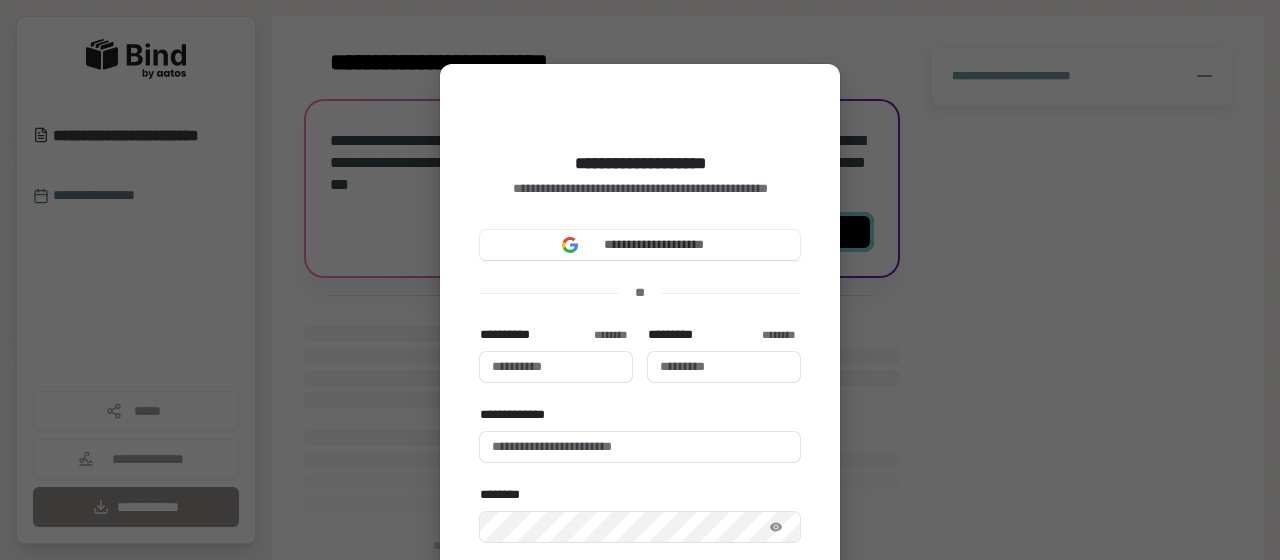 type 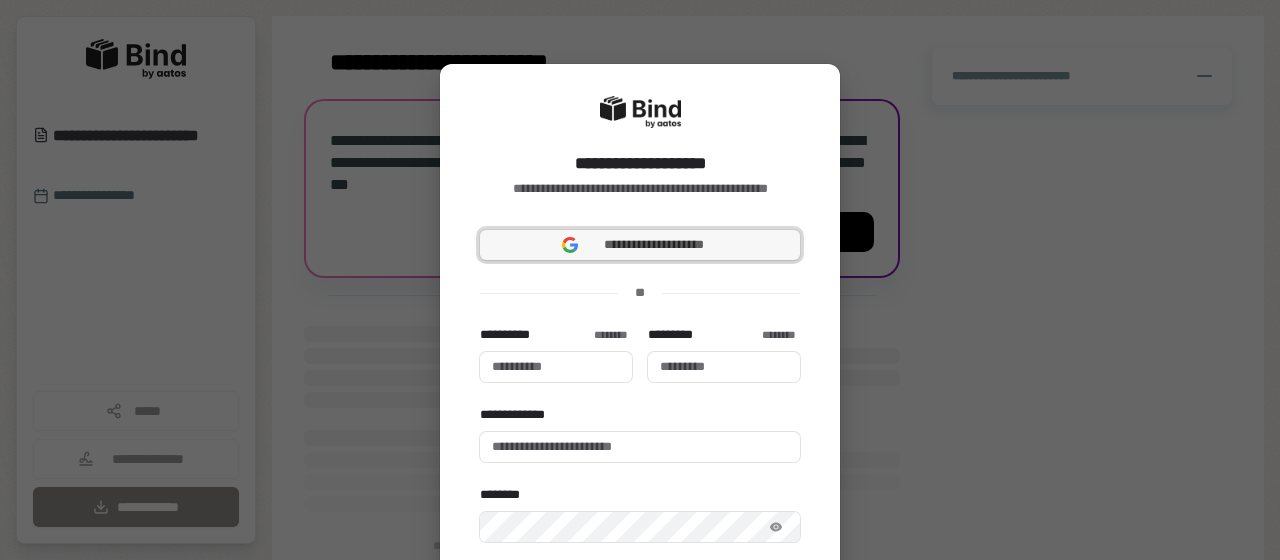 click on "**********" at bounding box center [654, 245] 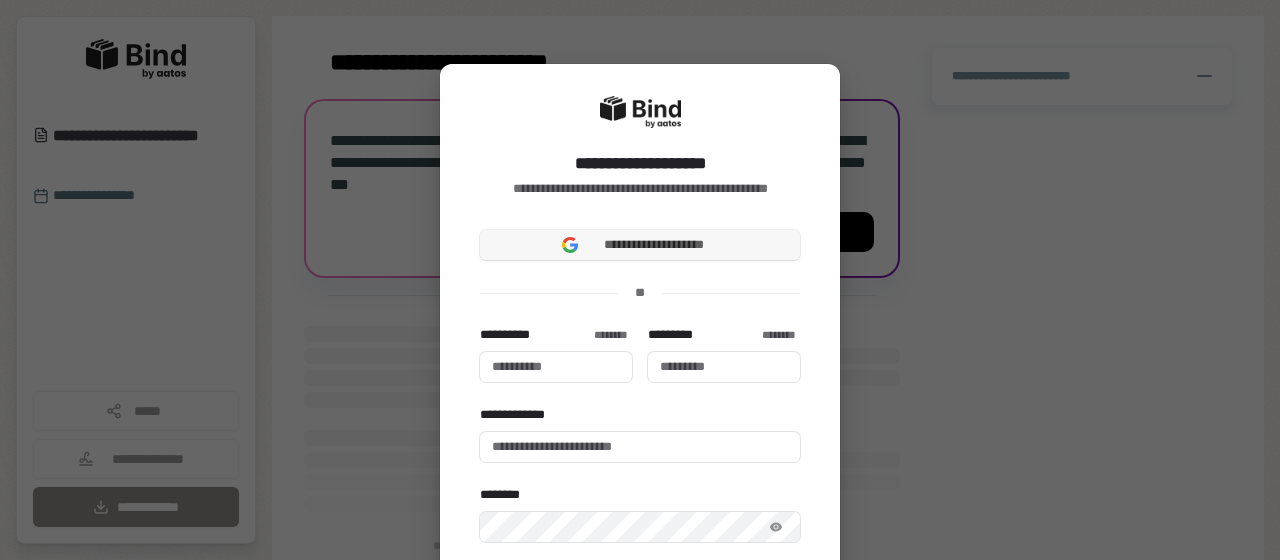 type 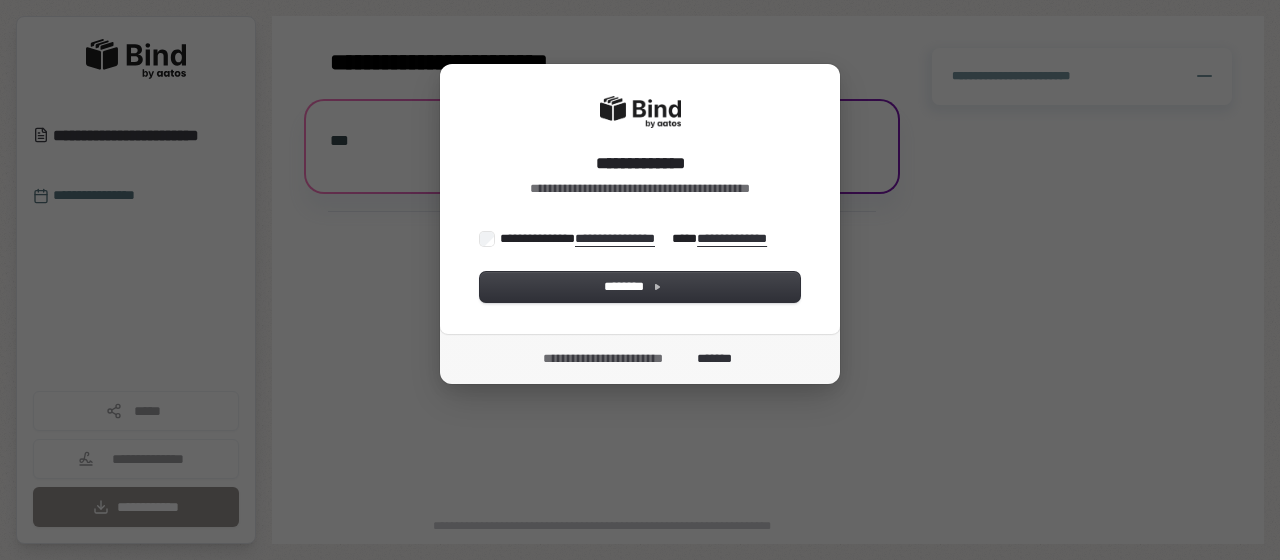 scroll, scrollTop: 0, scrollLeft: 0, axis: both 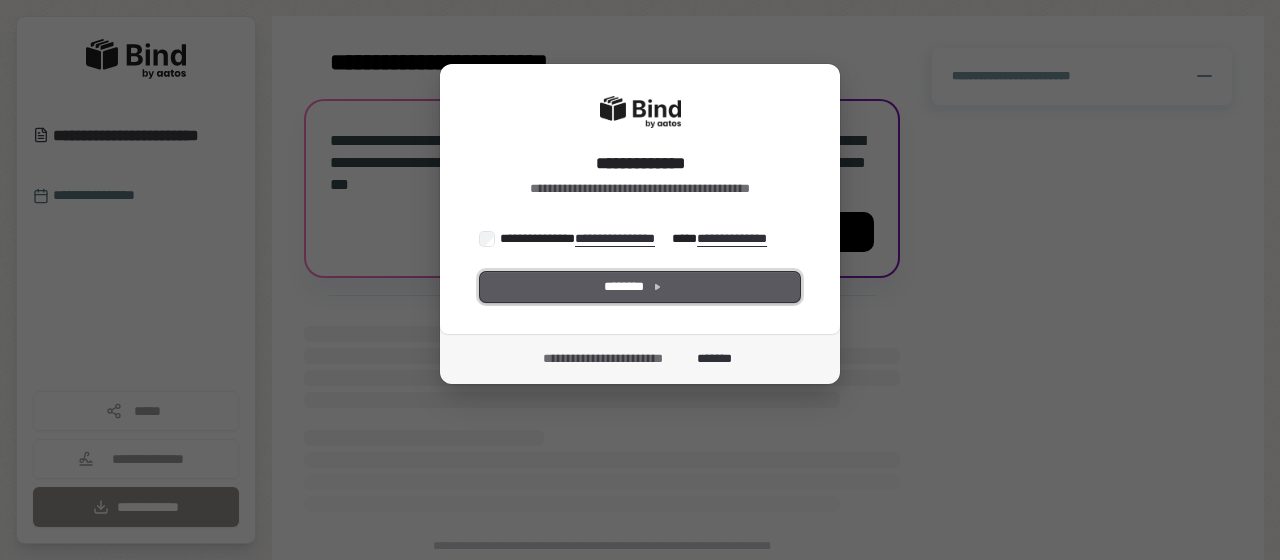 click on "********" at bounding box center (640, 287) 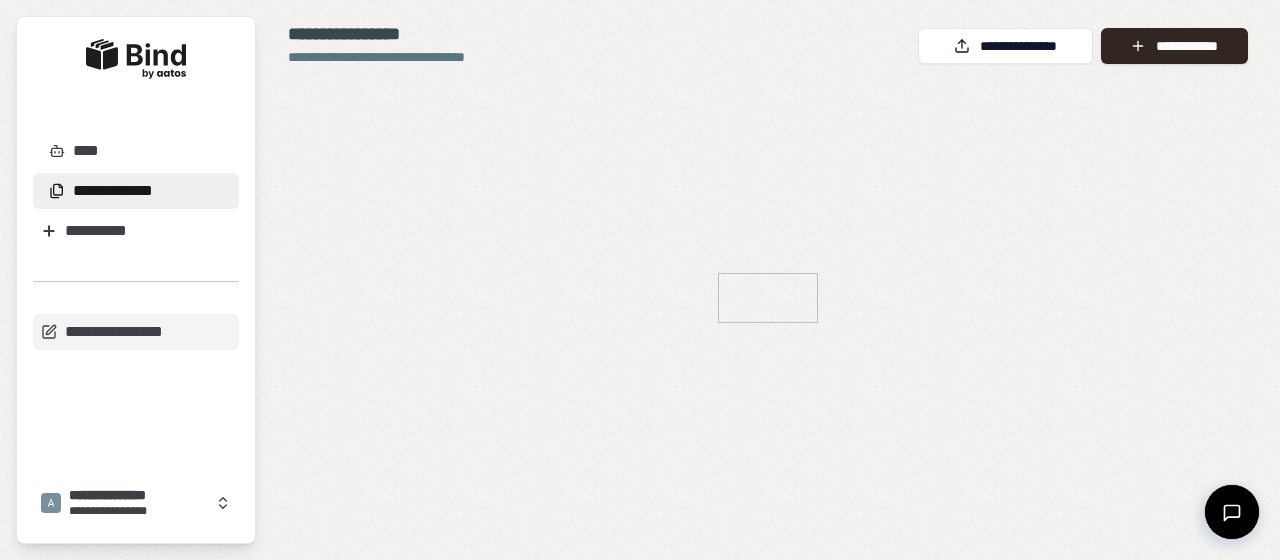 scroll, scrollTop: 0, scrollLeft: 0, axis: both 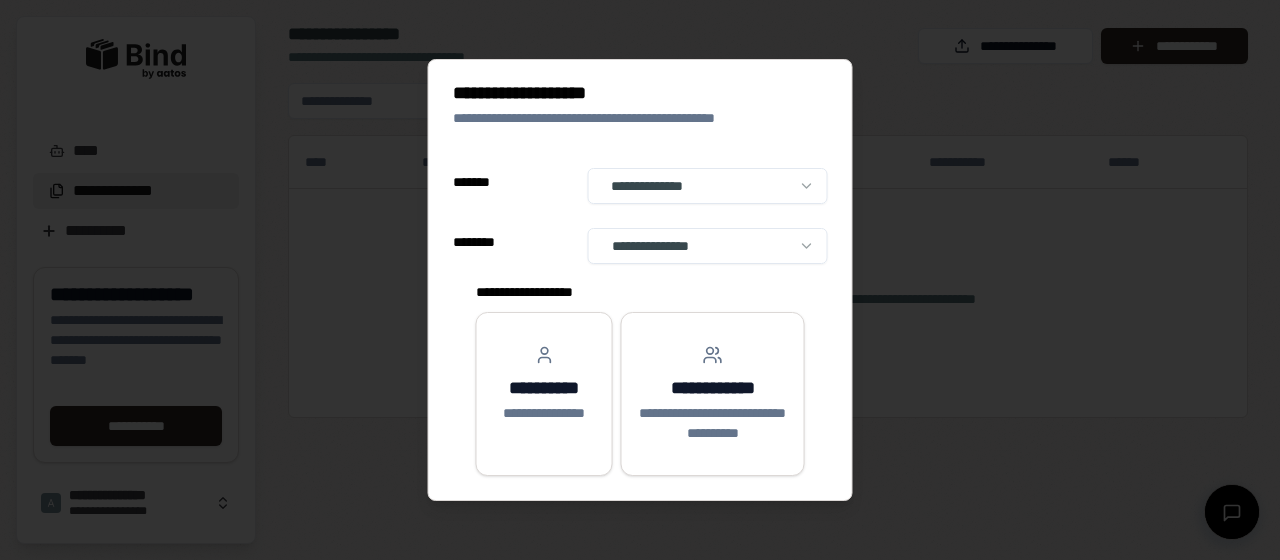 select on "**" 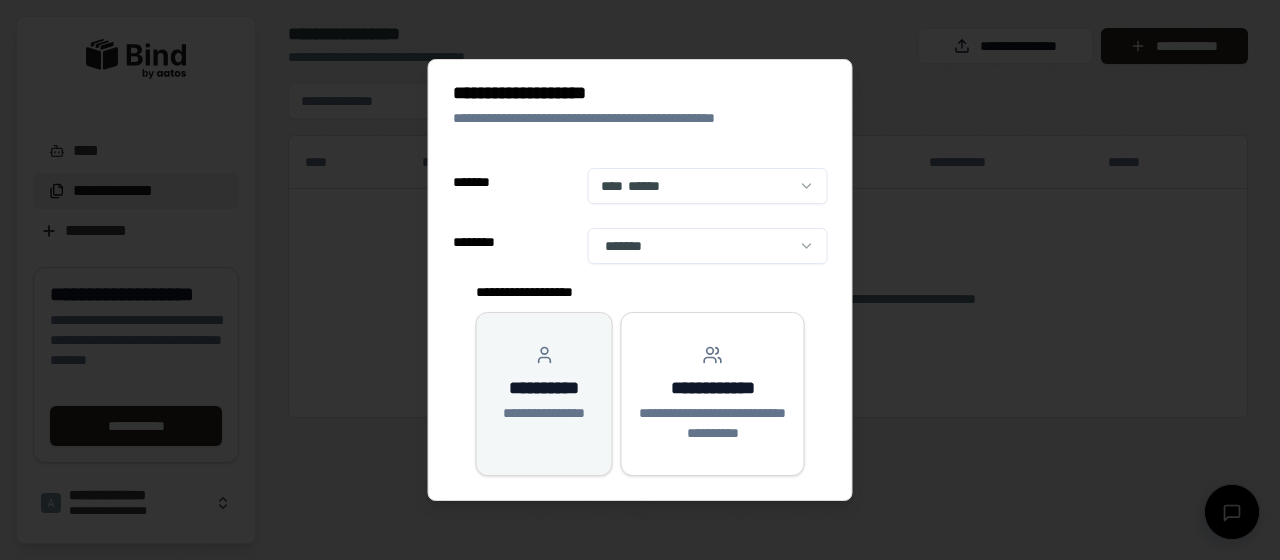click on "**********" at bounding box center [544, 388] 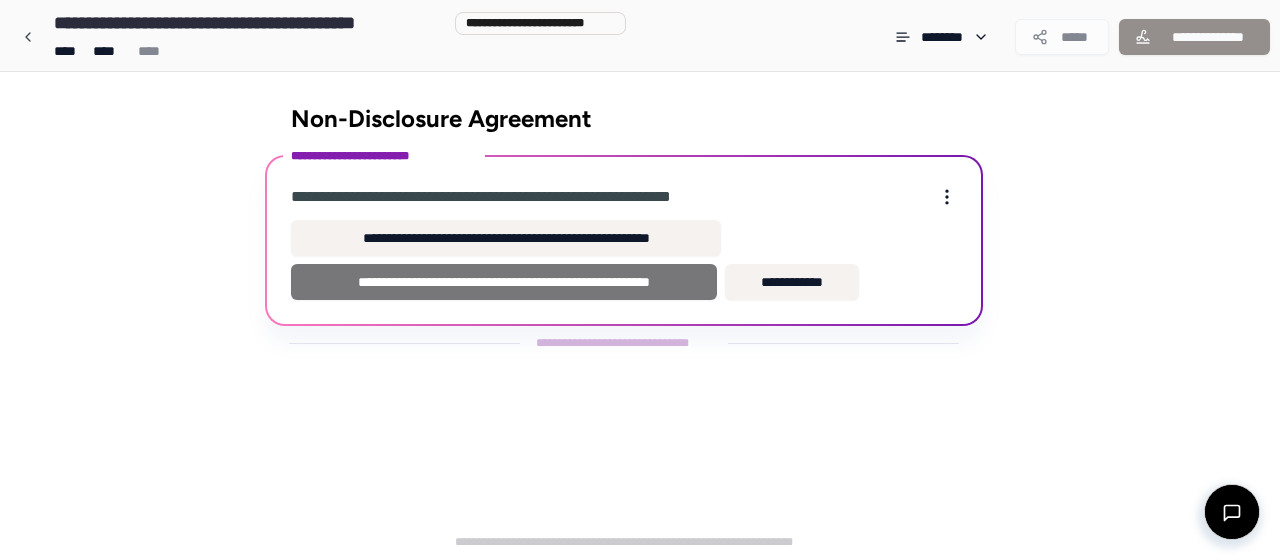 click on "**********" at bounding box center (504, 282) 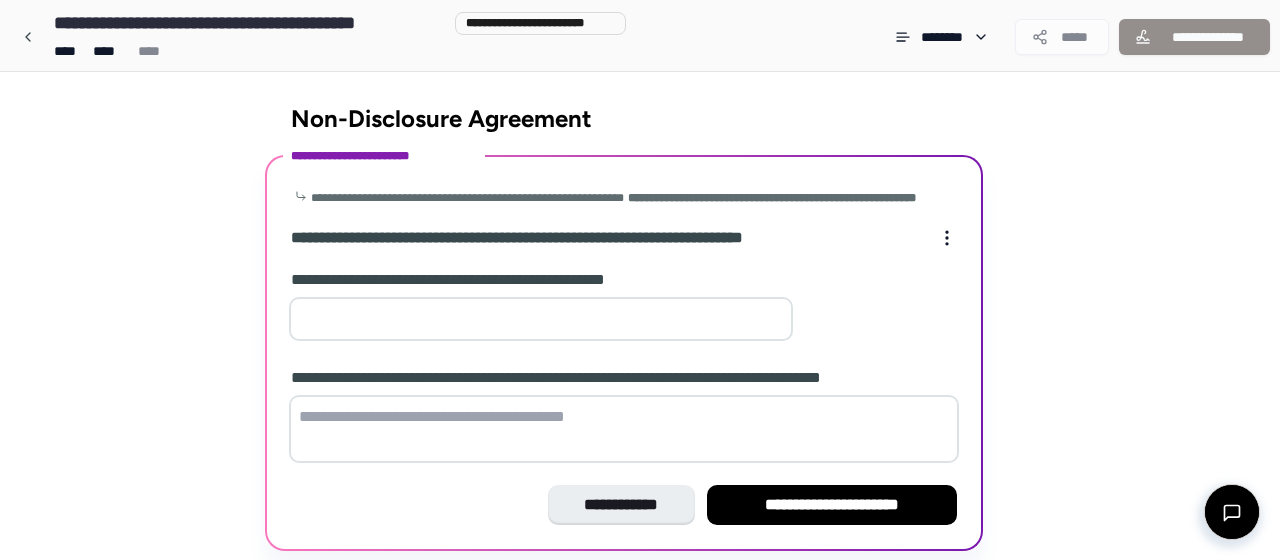 scroll, scrollTop: 86, scrollLeft: 0, axis: vertical 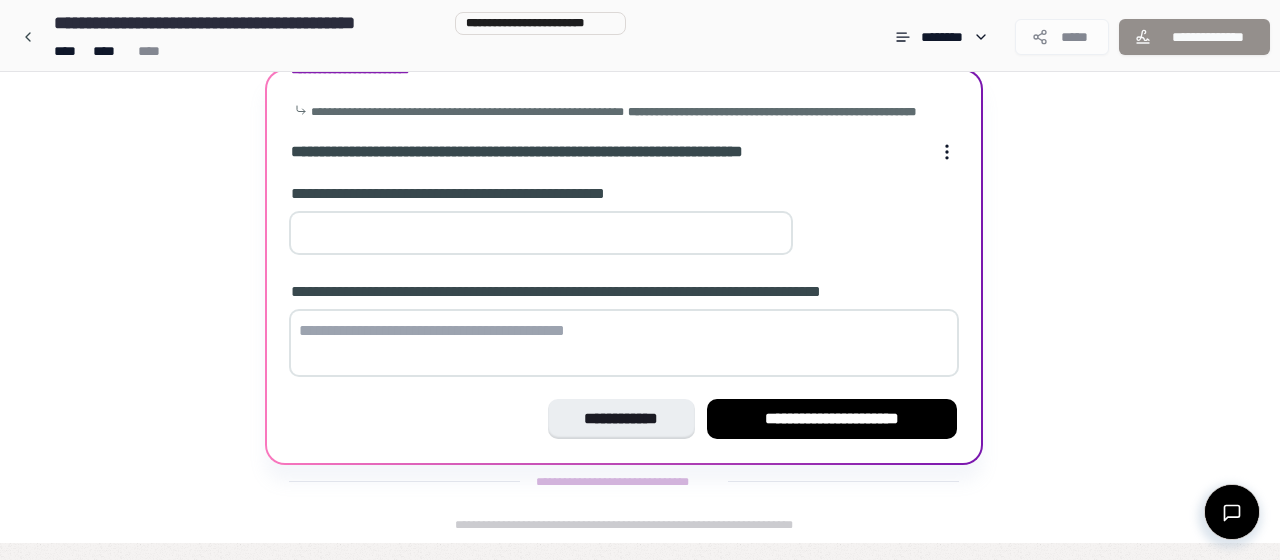 click on "*" at bounding box center [541, 233] 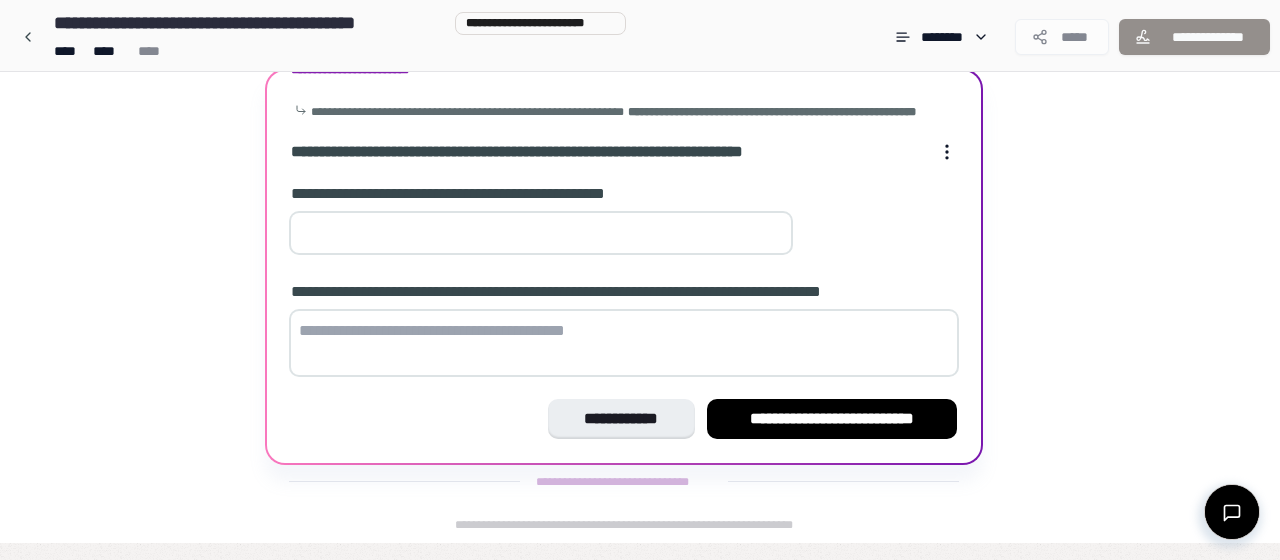 type on "*" 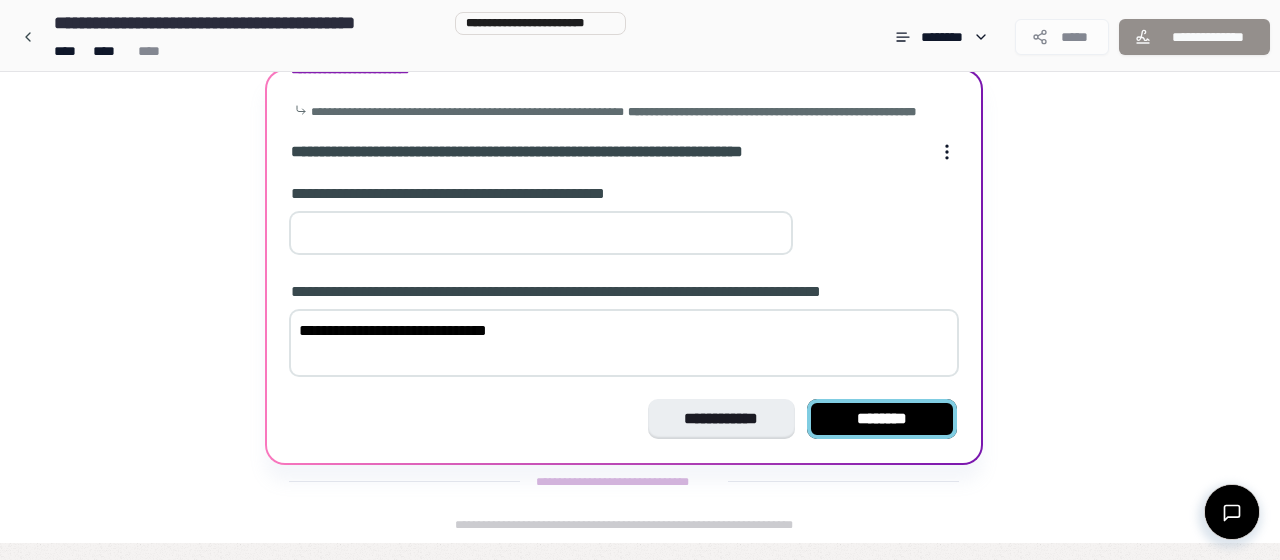 type on "**********" 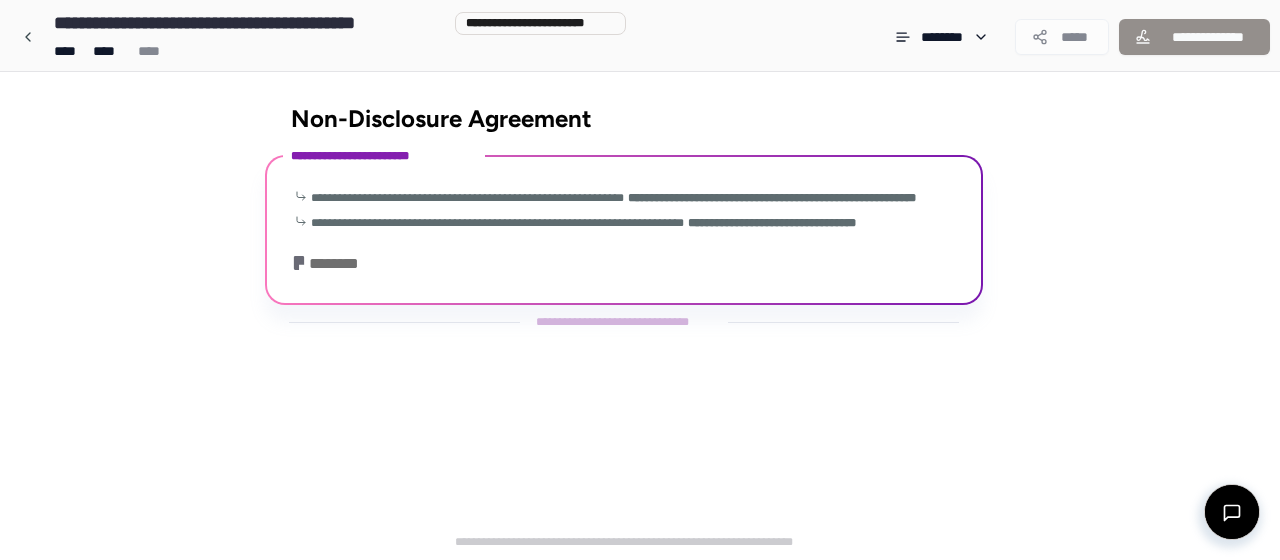 scroll, scrollTop: 79, scrollLeft: 0, axis: vertical 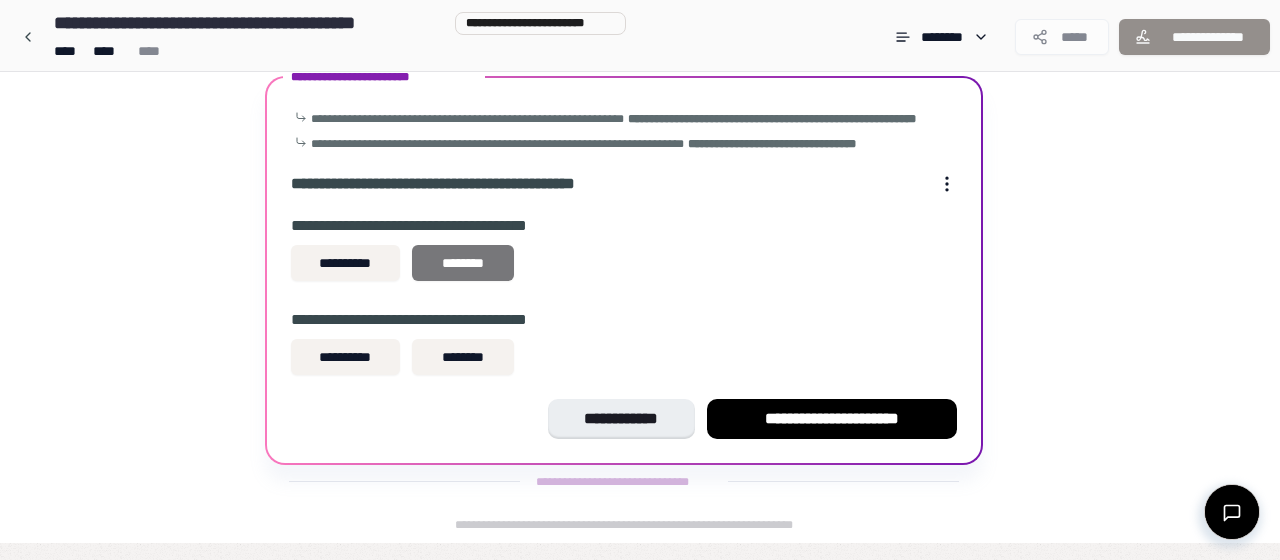 click on "********" at bounding box center [463, 263] 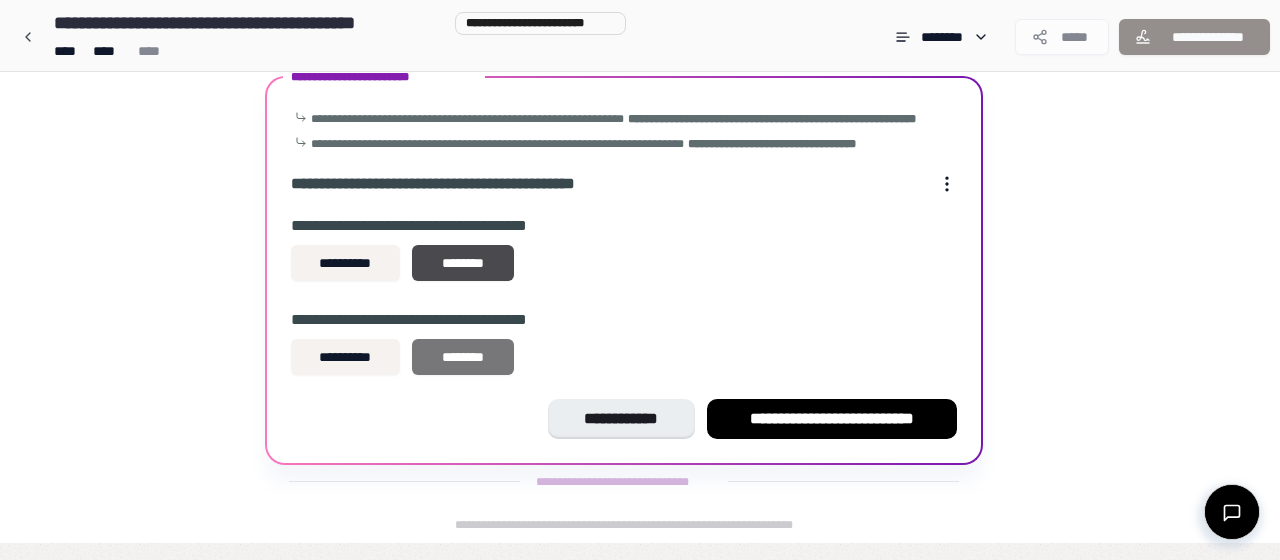 click on "********" at bounding box center [463, 357] 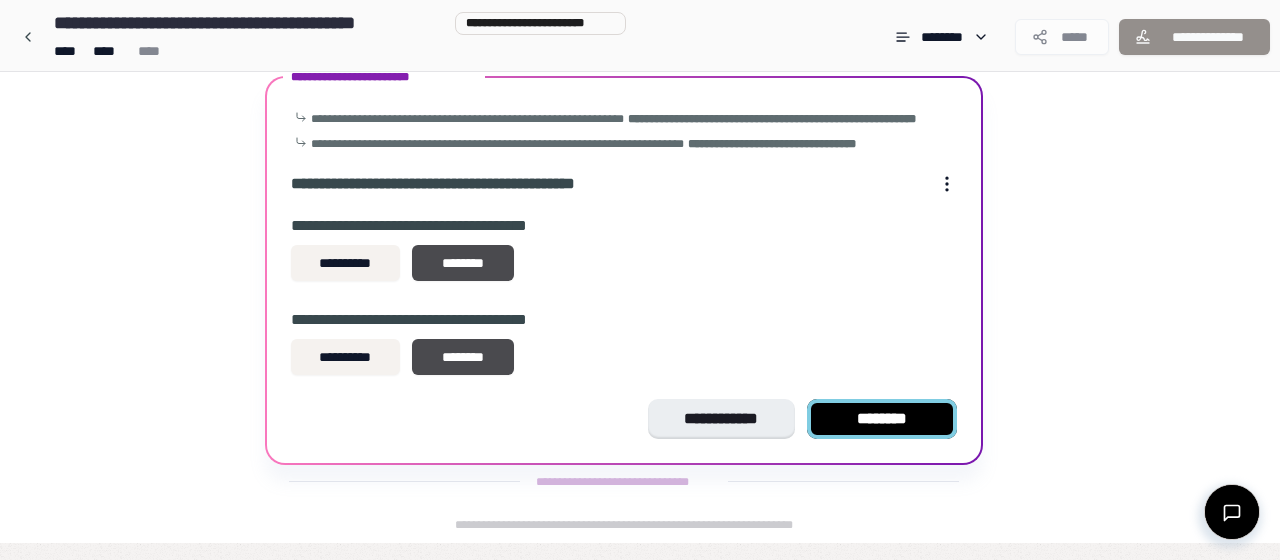 click on "********" at bounding box center (882, 419) 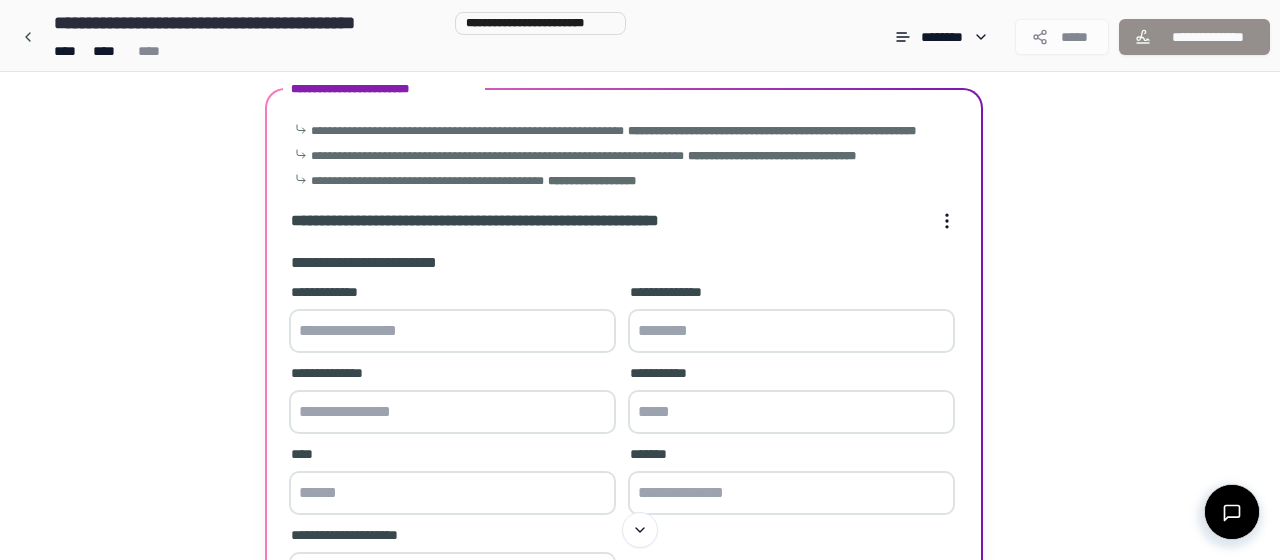 scroll, scrollTop: 64, scrollLeft: 0, axis: vertical 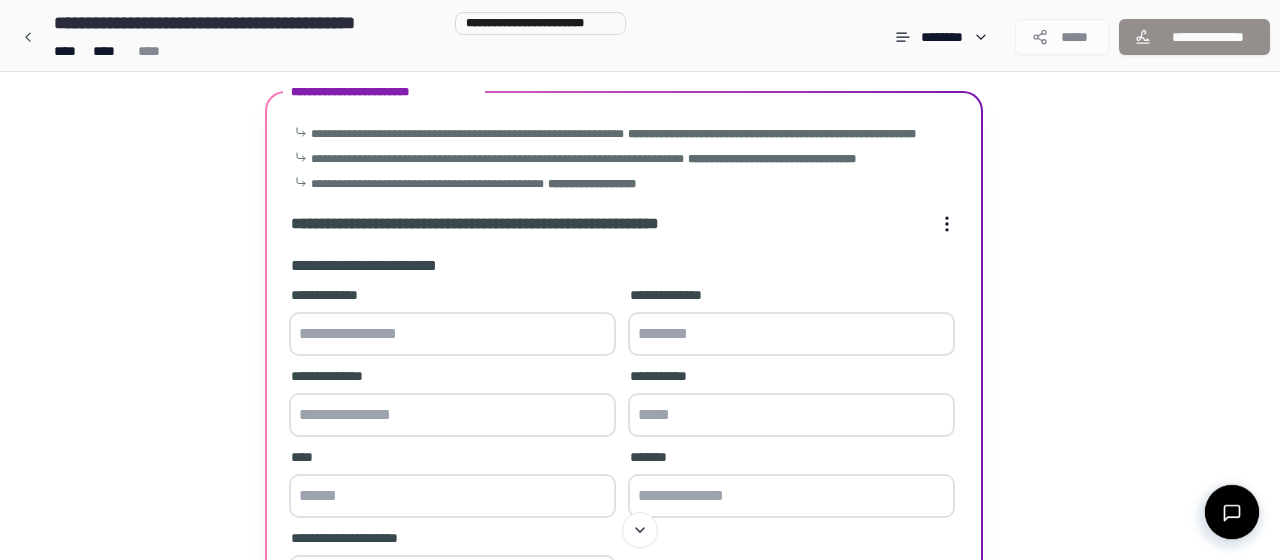 click at bounding box center [452, 334] 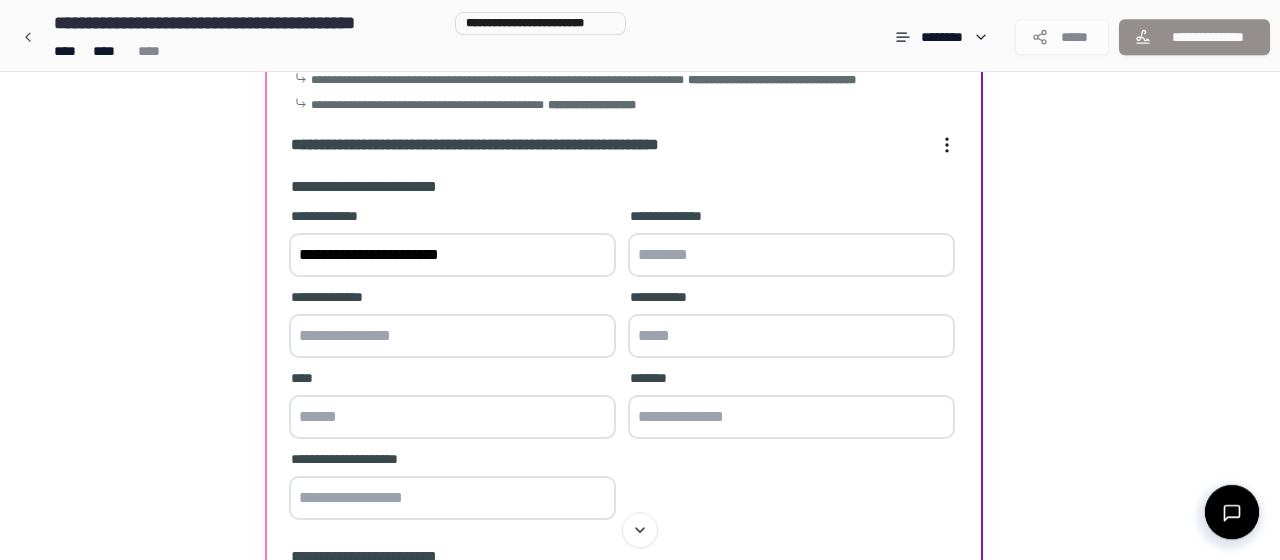 scroll, scrollTop: 142, scrollLeft: 0, axis: vertical 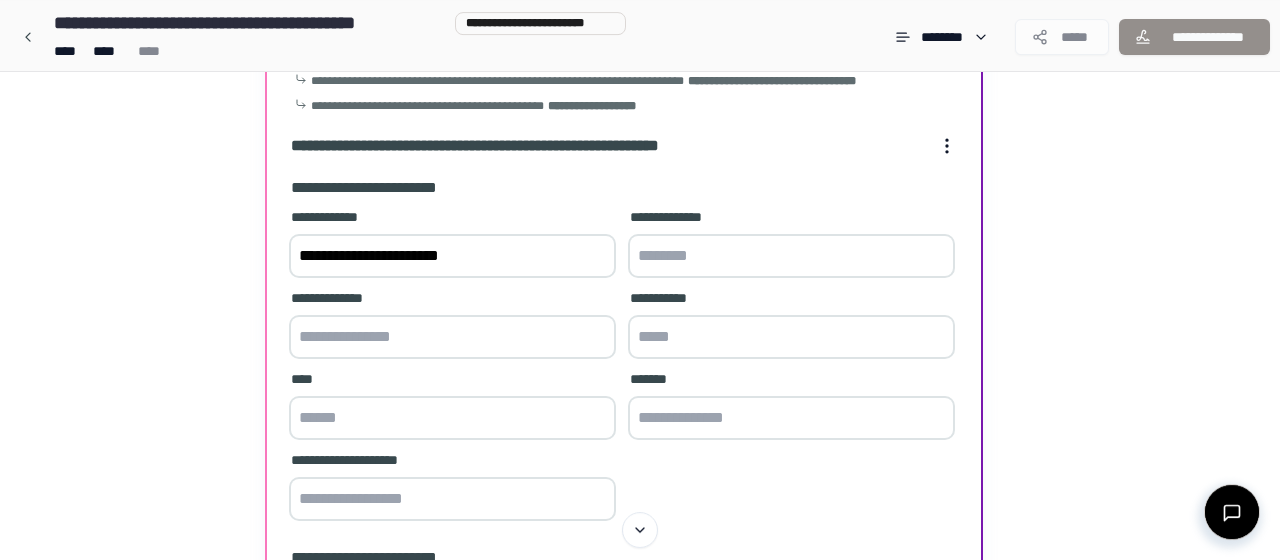type on "**********" 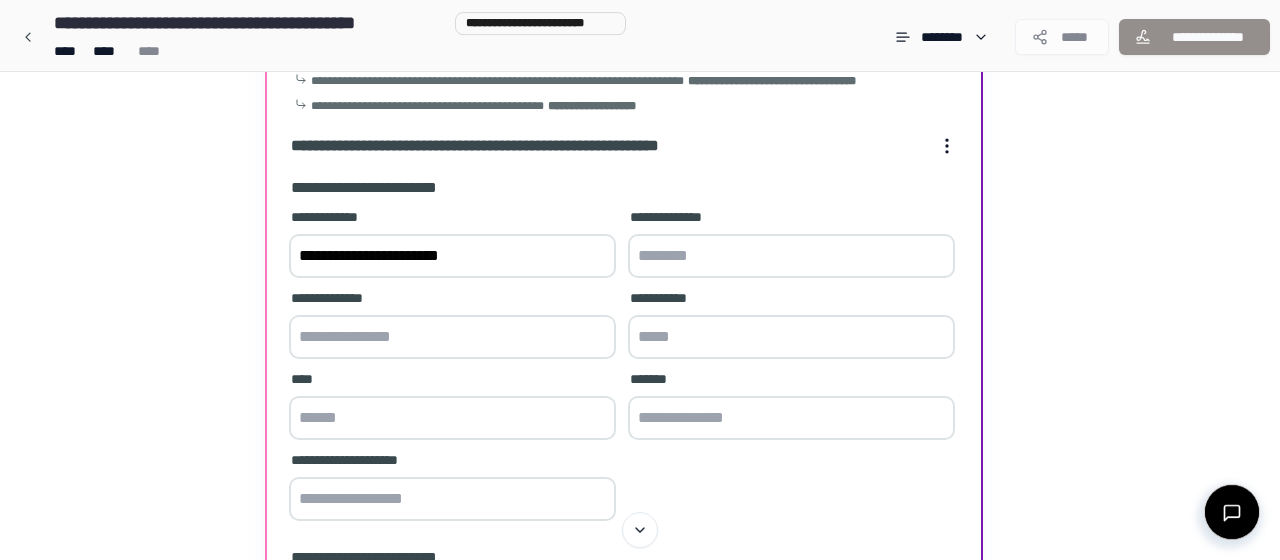 click at bounding box center [791, 256] 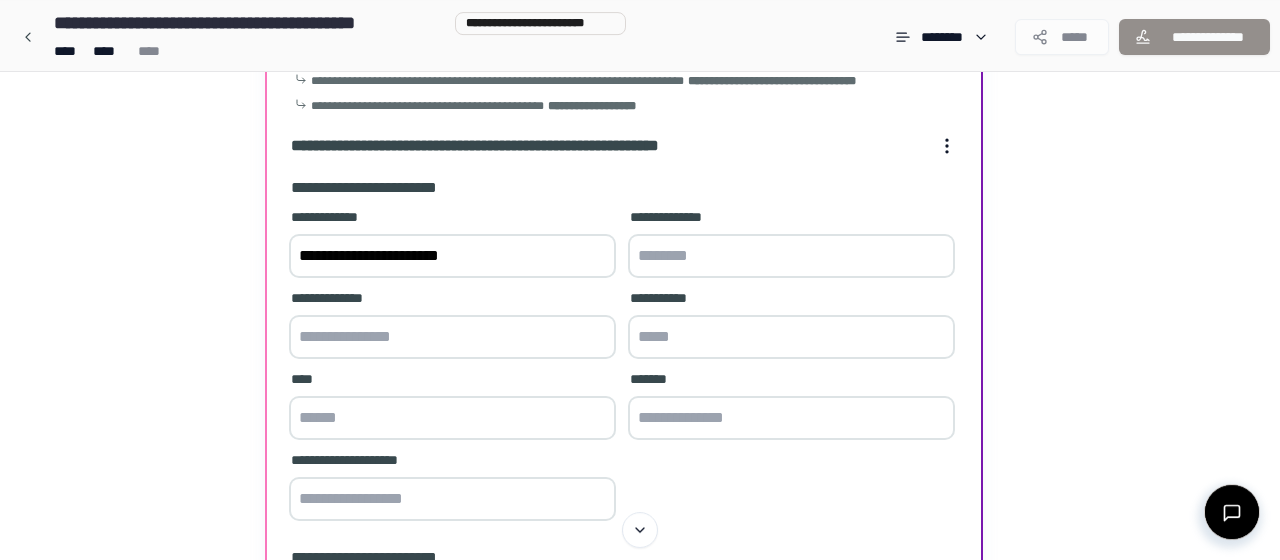 scroll, scrollTop: 201, scrollLeft: 0, axis: vertical 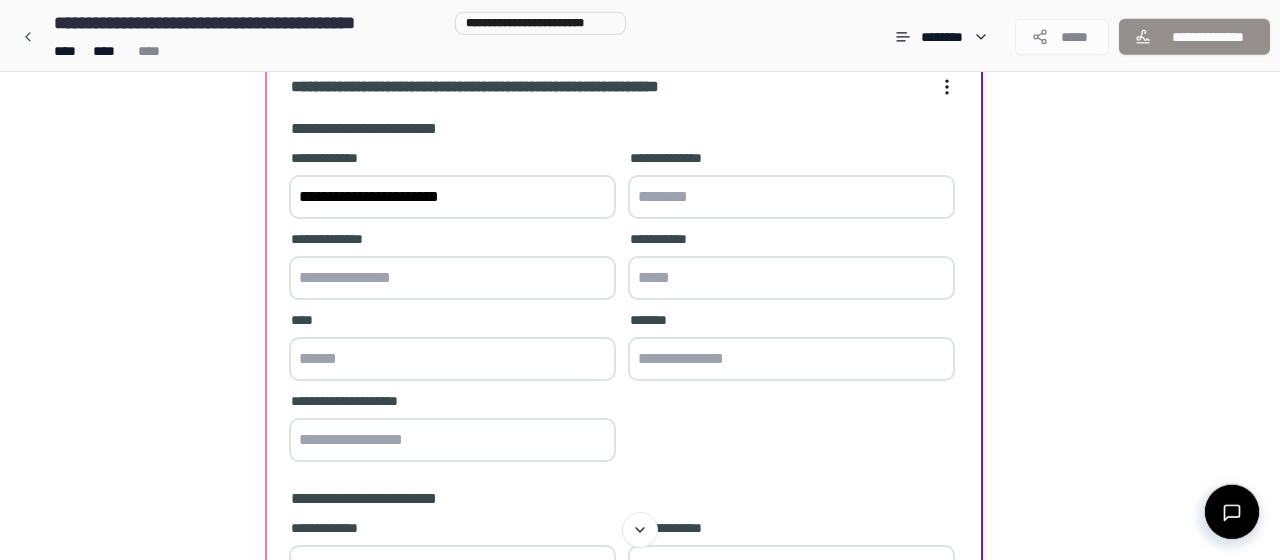 paste on "********" 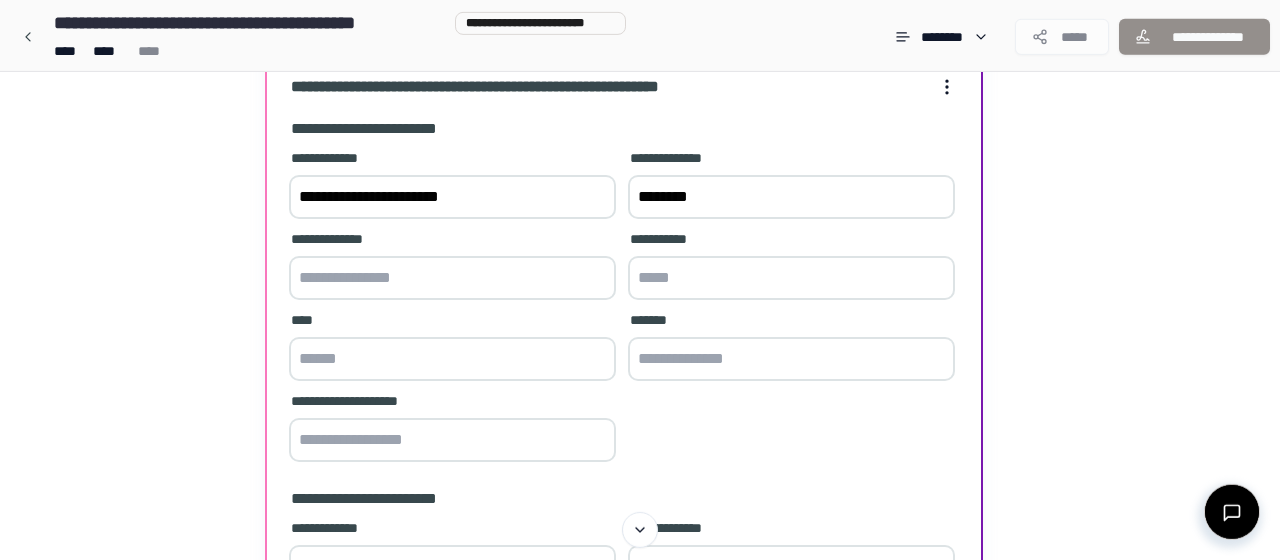 type on "********" 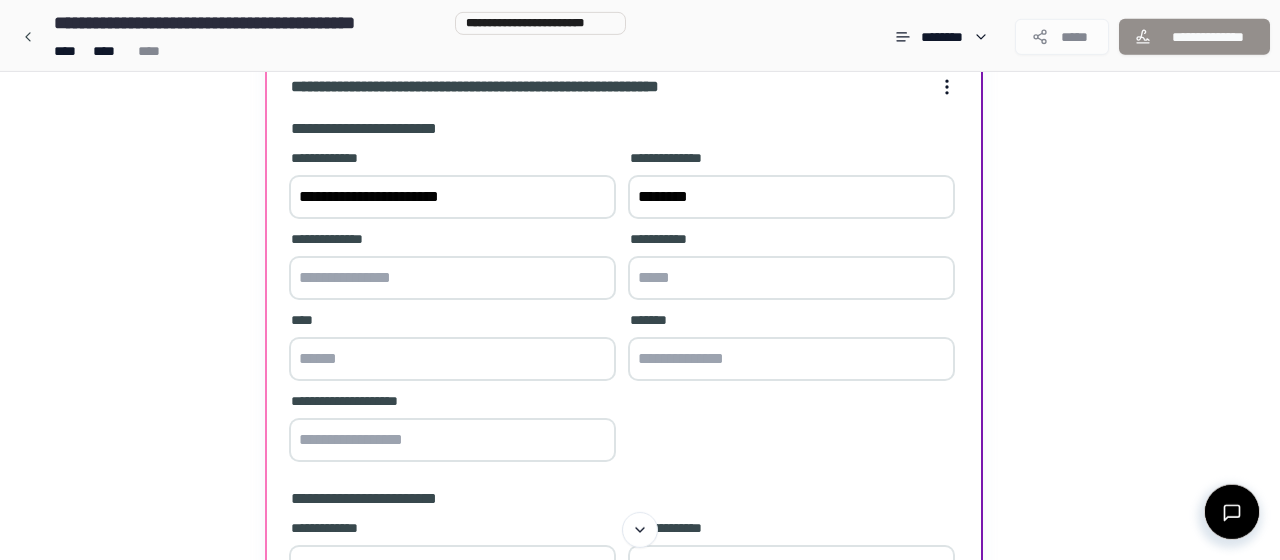 click at bounding box center [452, 278] 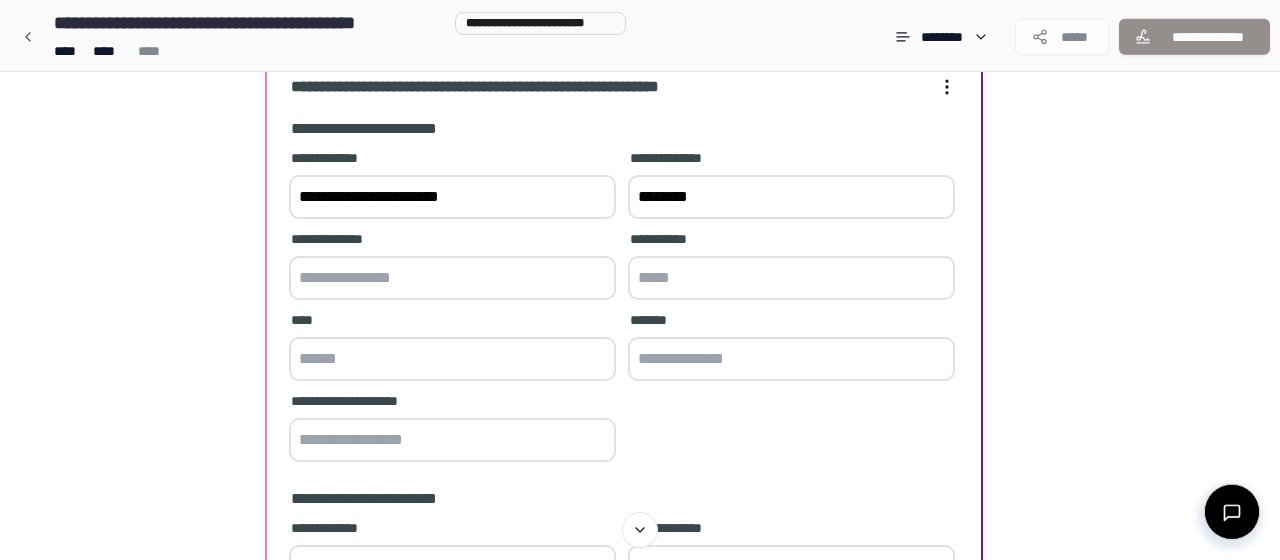click at bounding box center [791, 278] 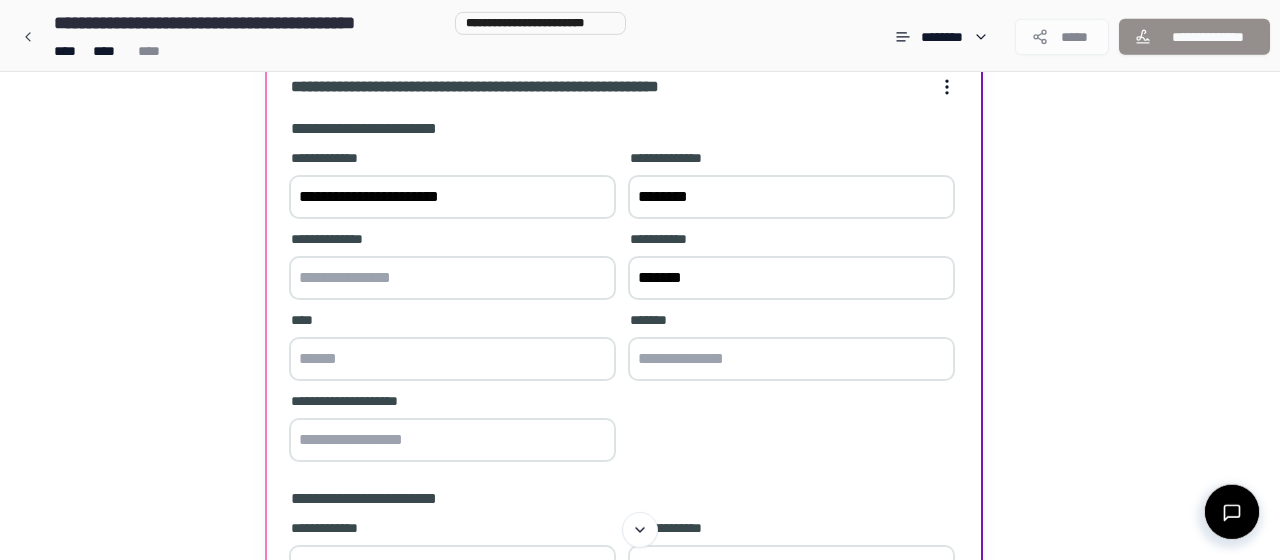 type on "******" 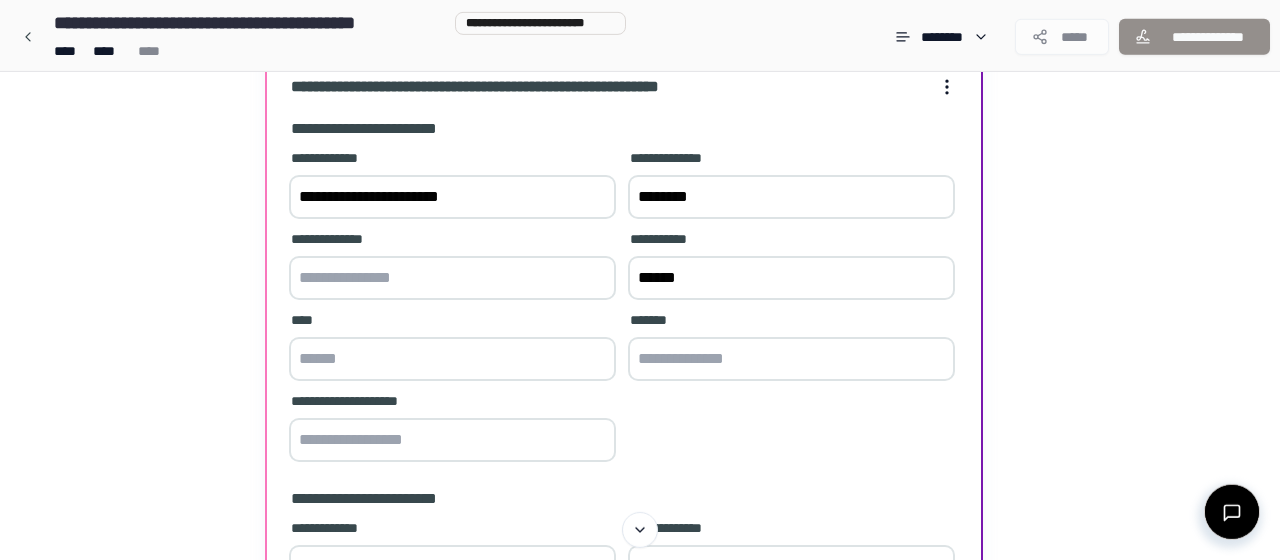 click at bounding box center [452, 278] 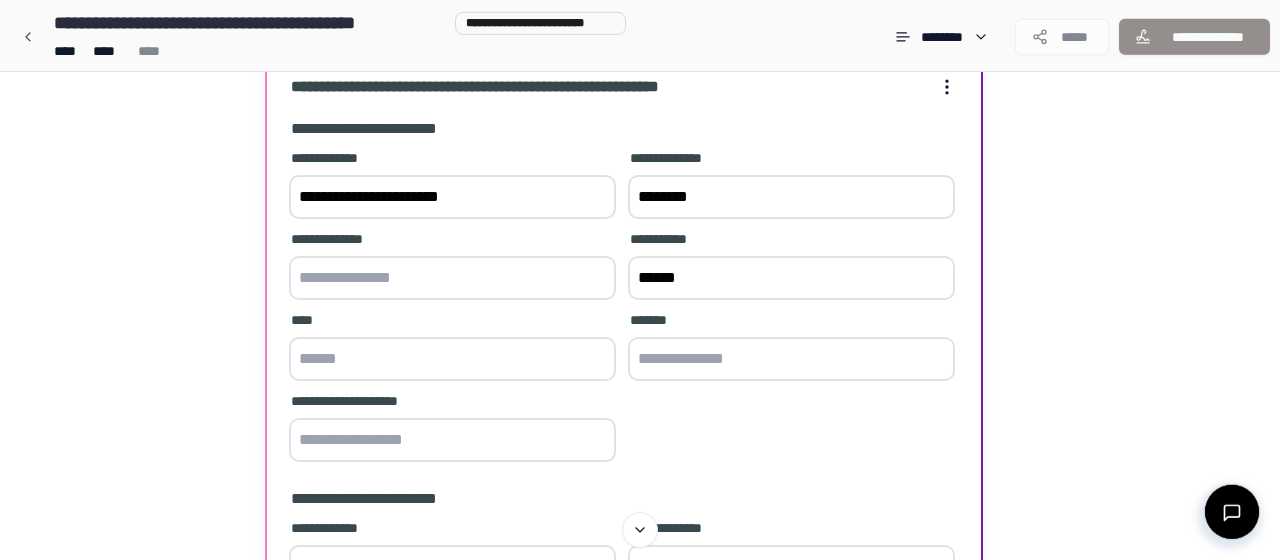 paste on "**********" 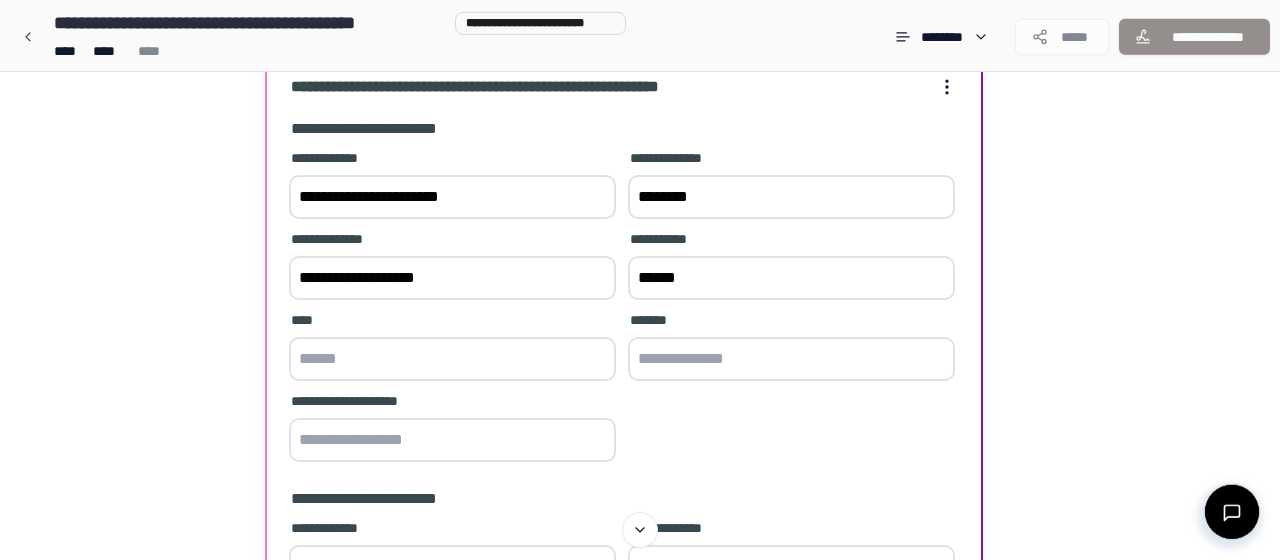 type on "**********" 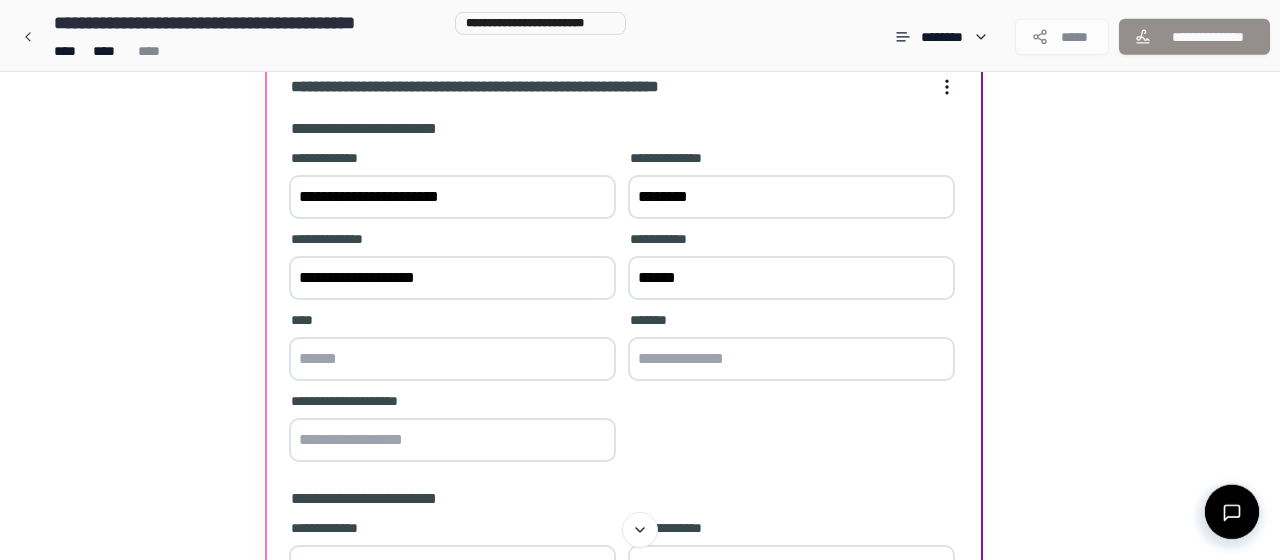click at bounding box center (452, 359) 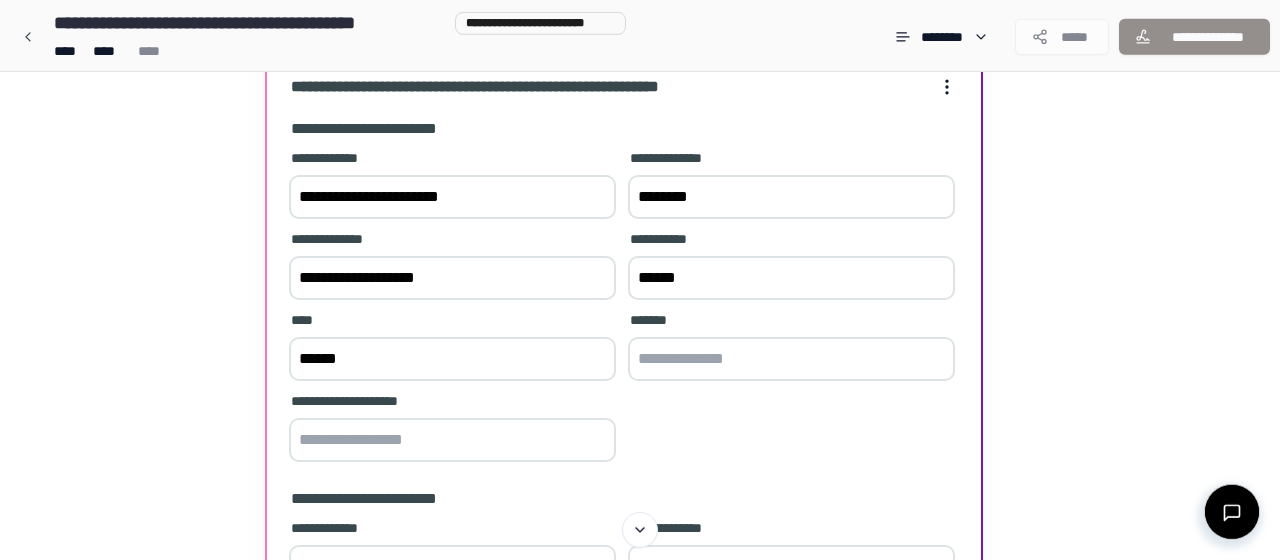 type on "******" 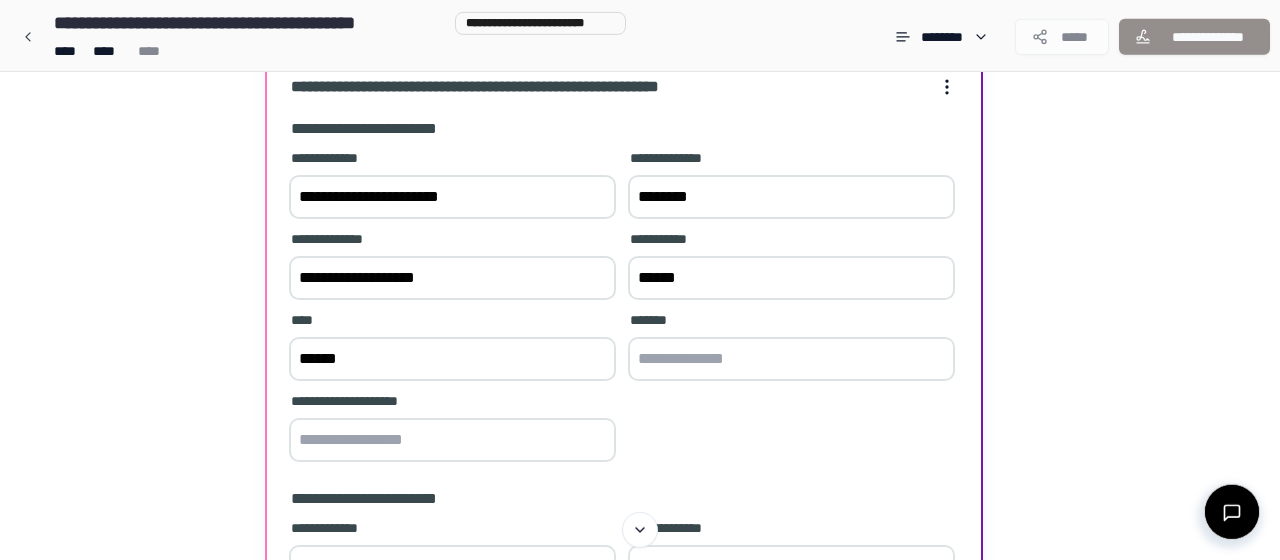 click at bounding box center [791, 359] 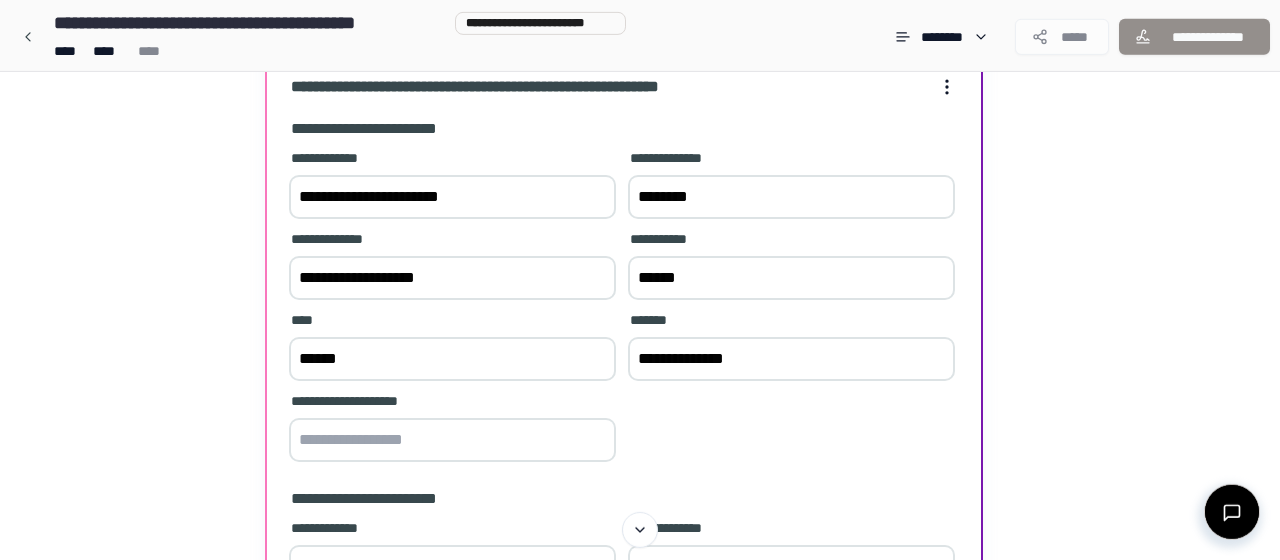 type on "**********" 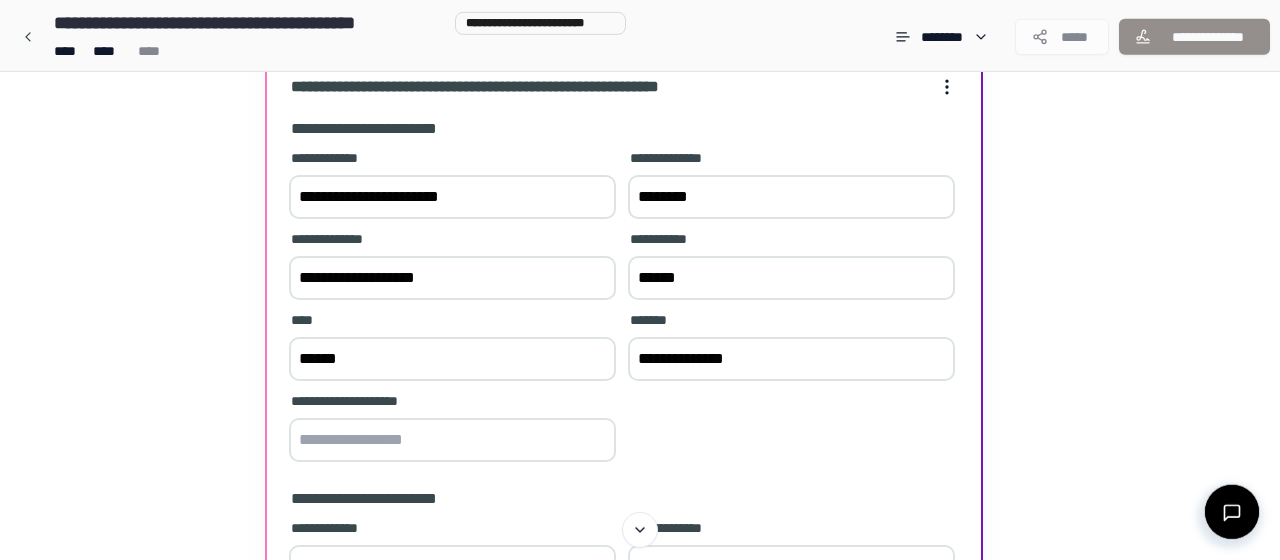 click at bounding box center [452, 440] 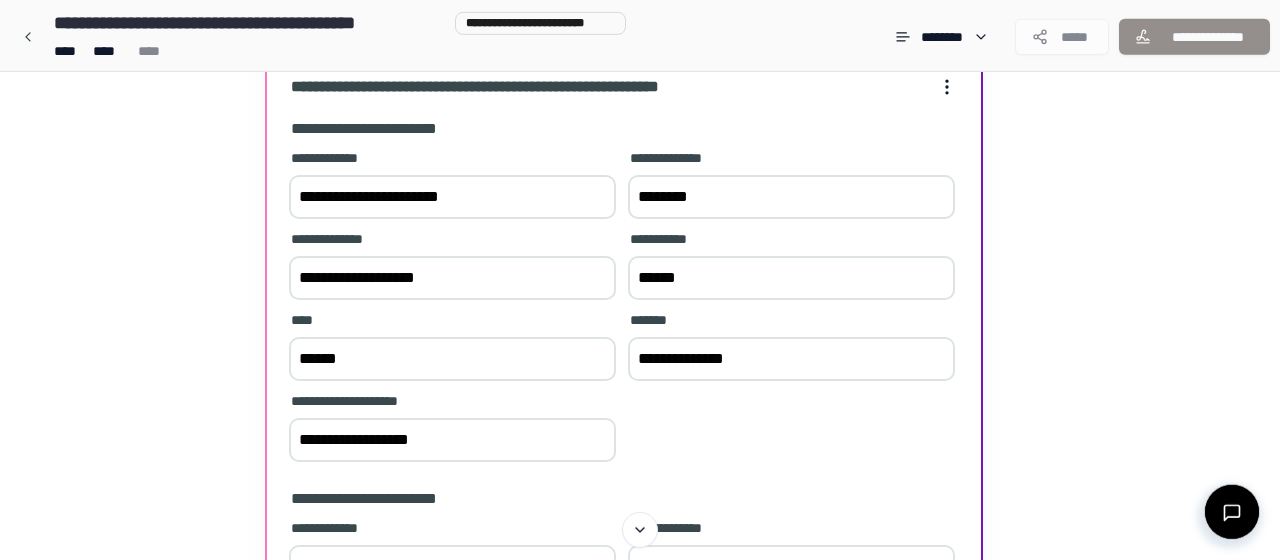click on "**********" at bounding box center (452, 440) 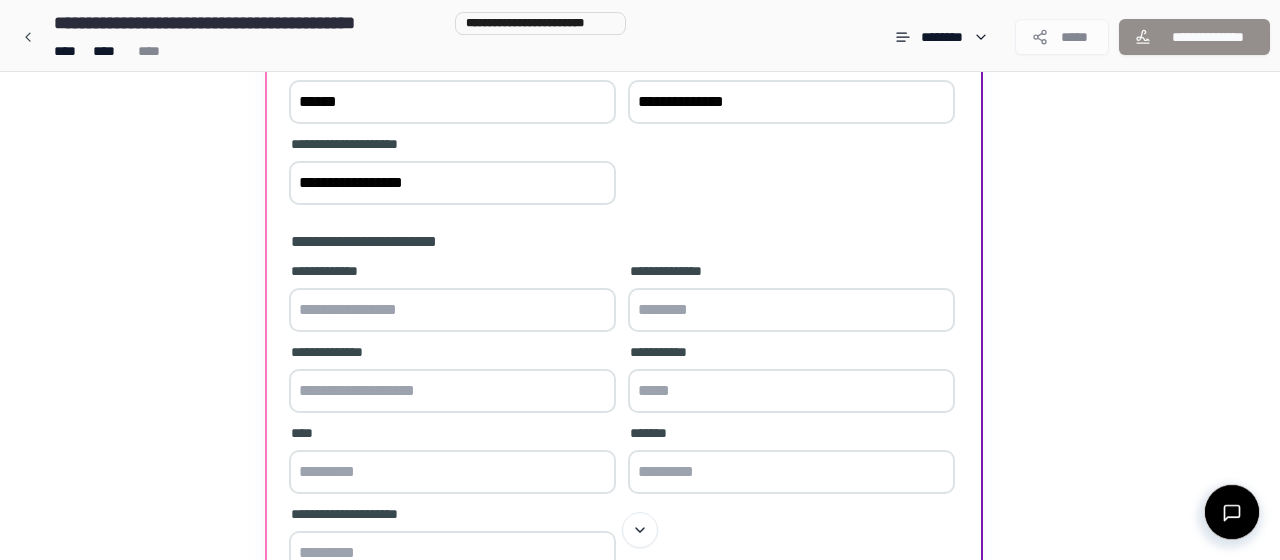 scroll, scrollTop: 494, scrollLeft: 0, axis: vertical 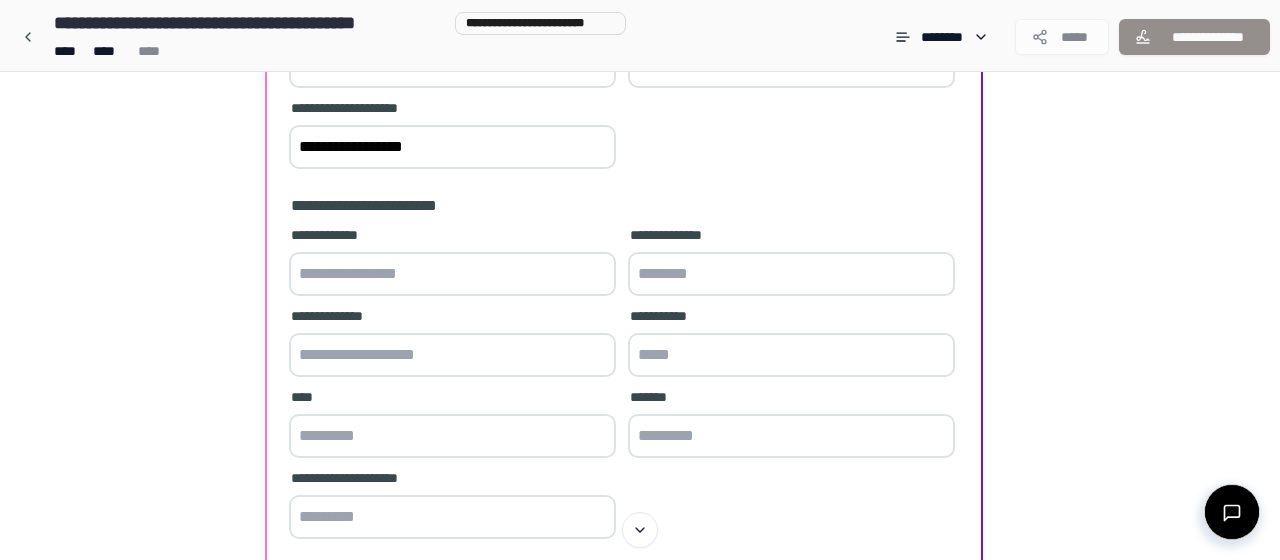 type on "**********" 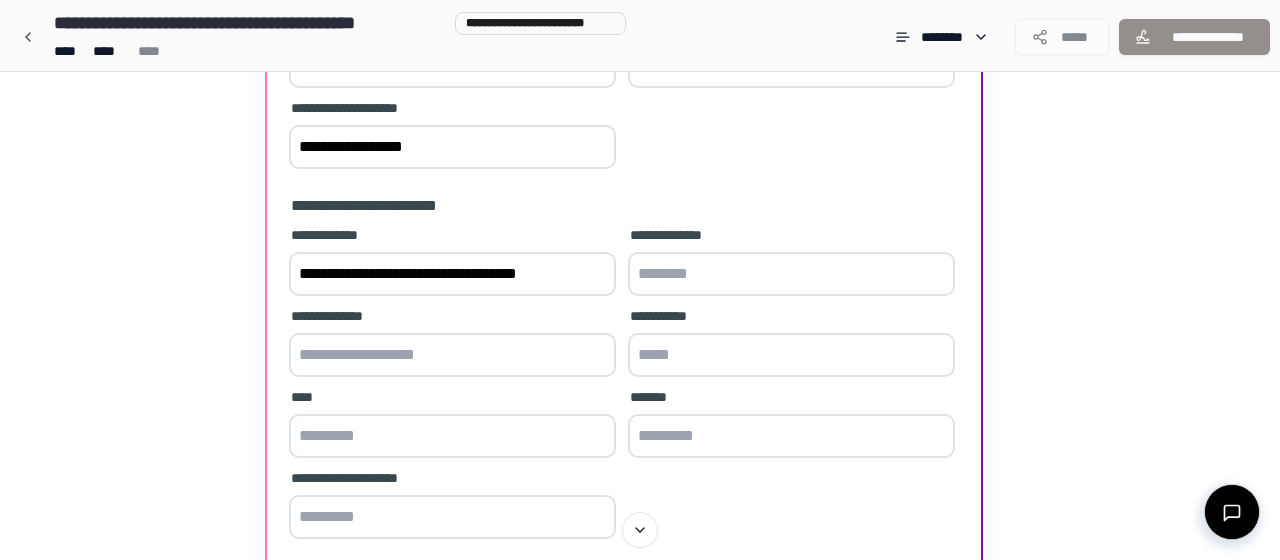 type on "**********" 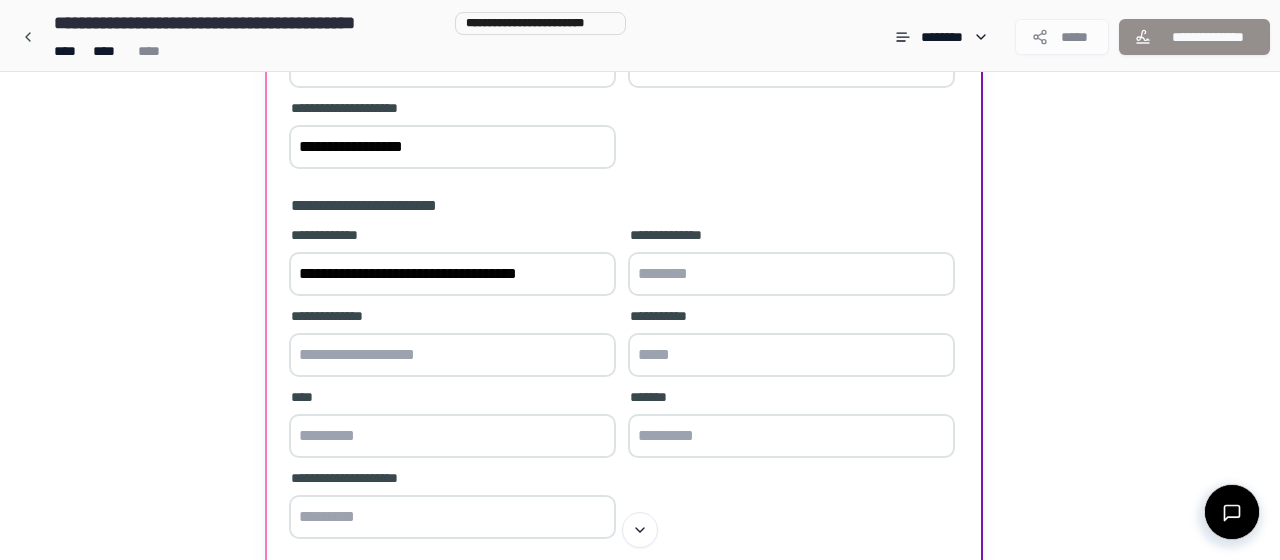 click at bounding box center [791, 274] 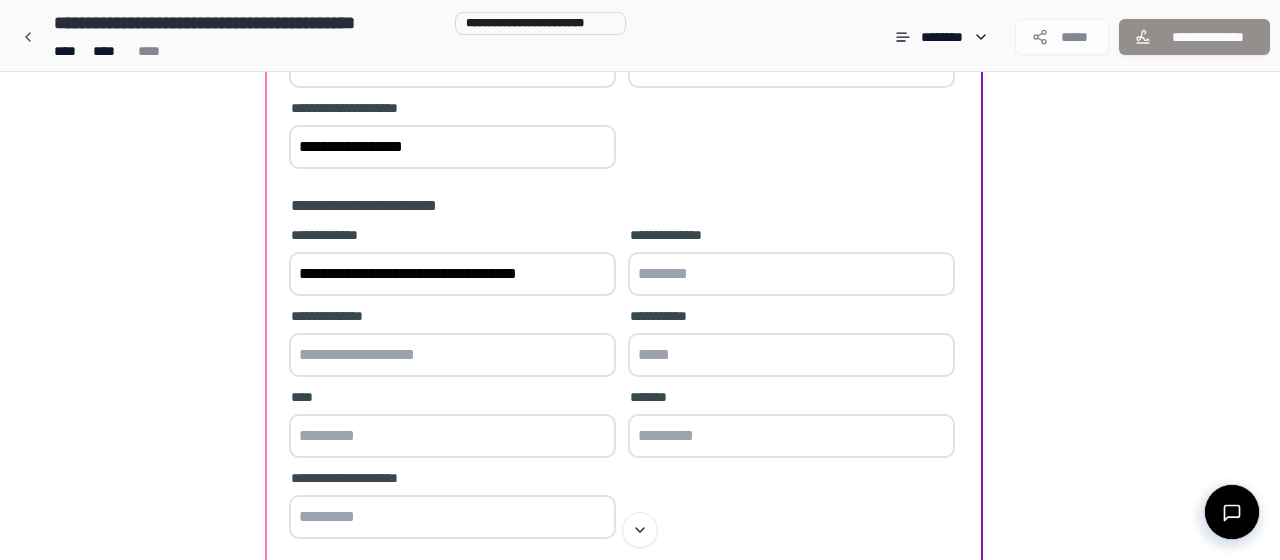 paste on "********" 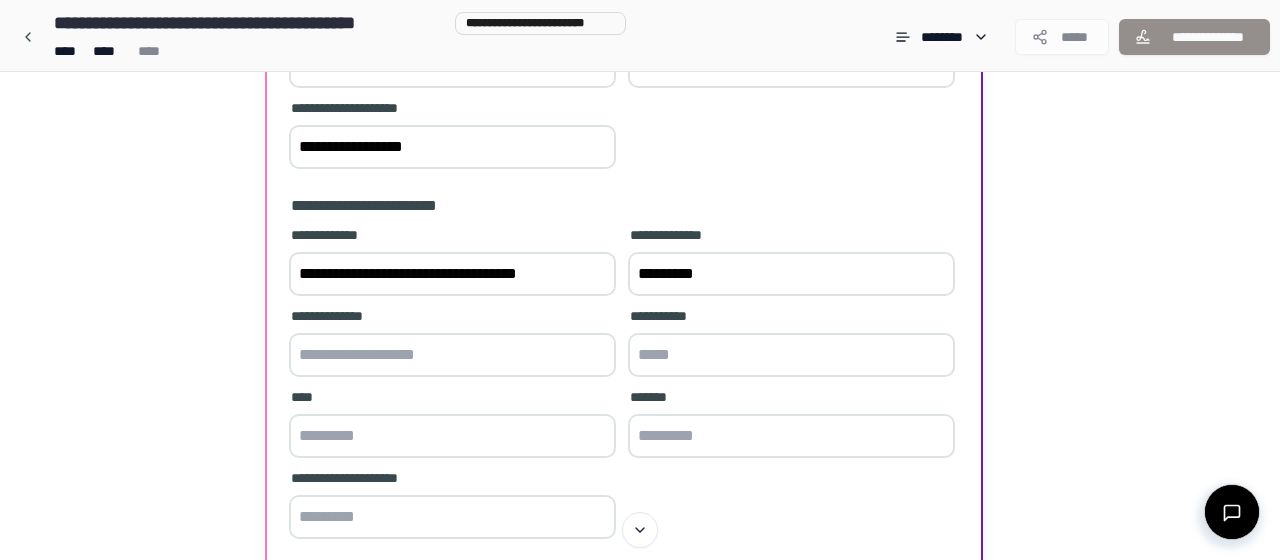 type on "********" 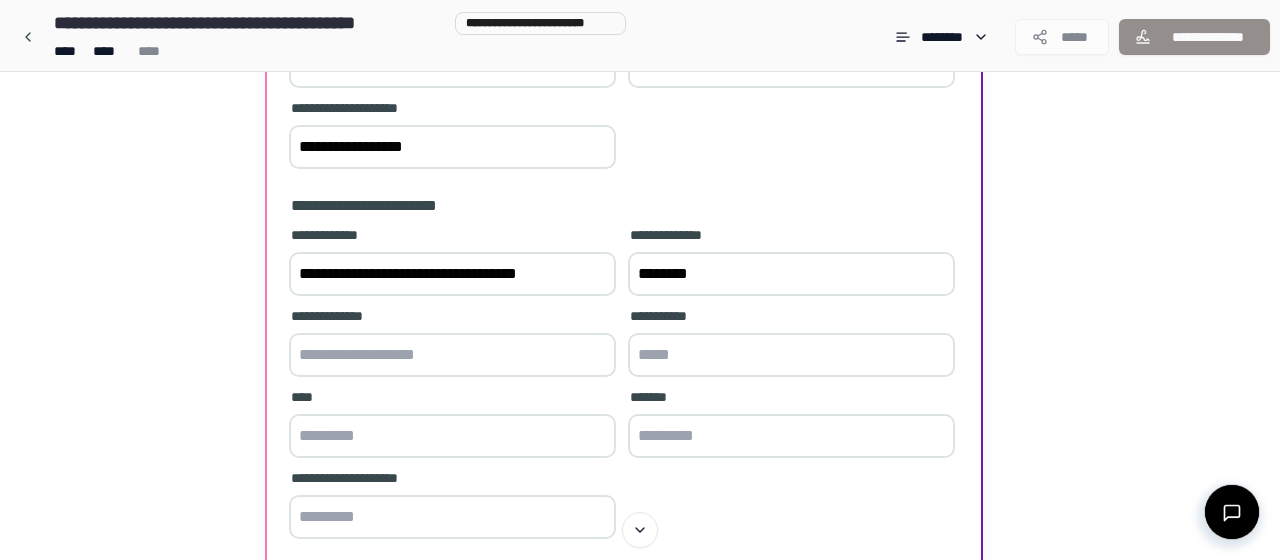 click at bounding box center [452, 355] 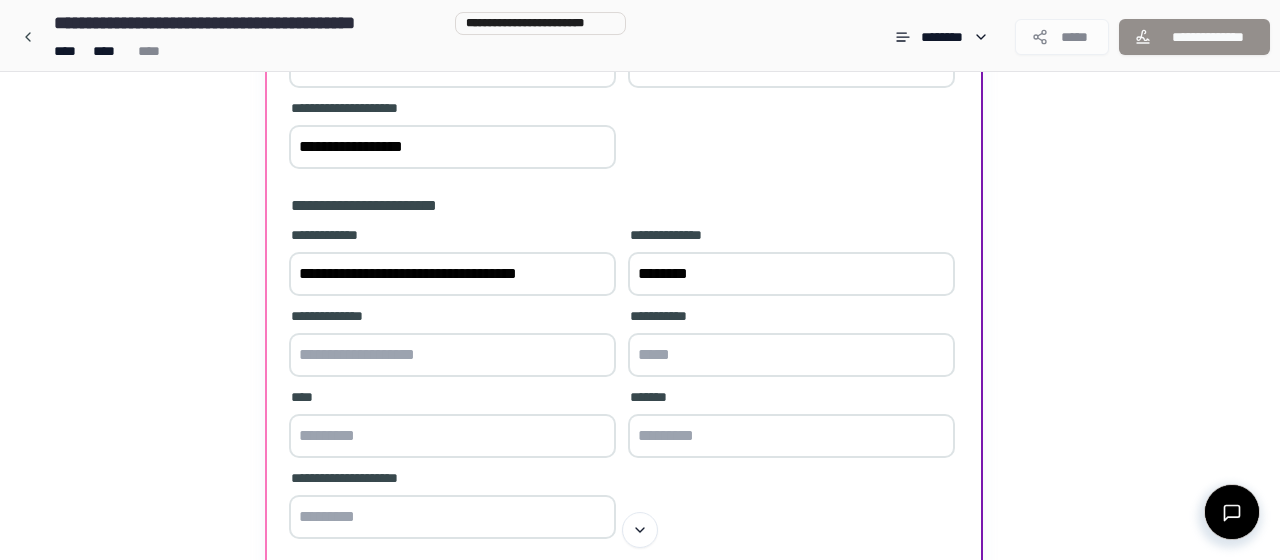 paste on "********" 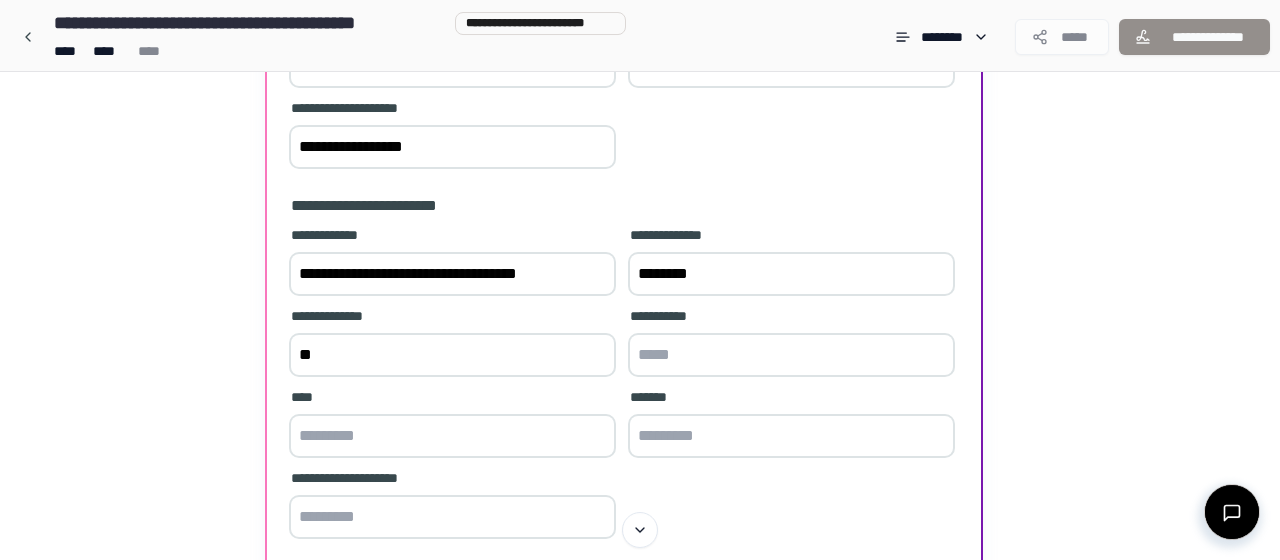 type on "*" 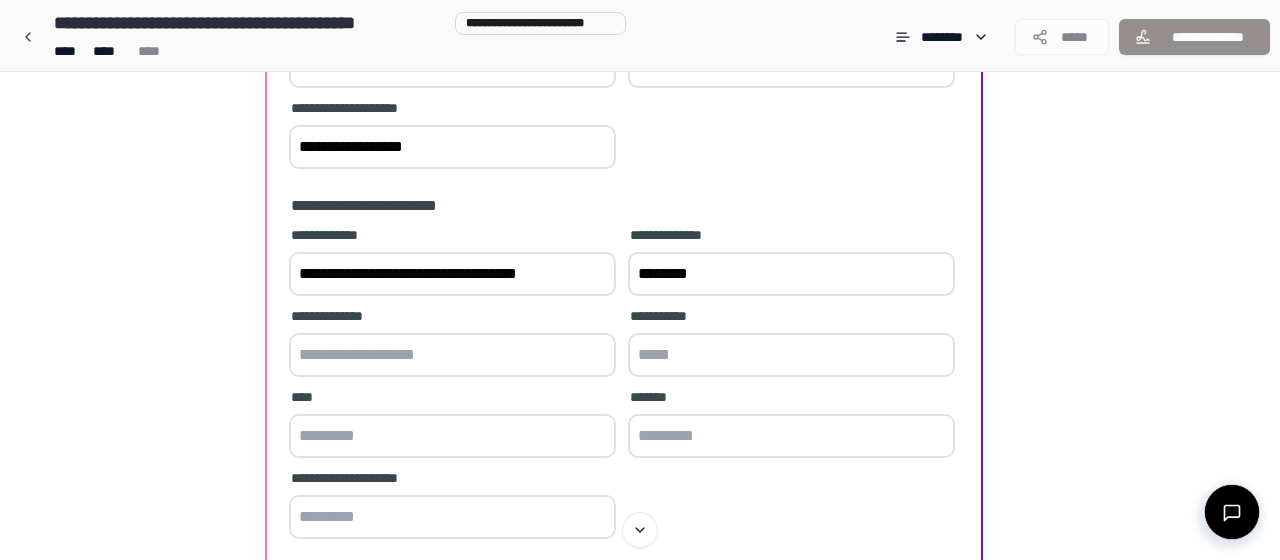 paste on "********" 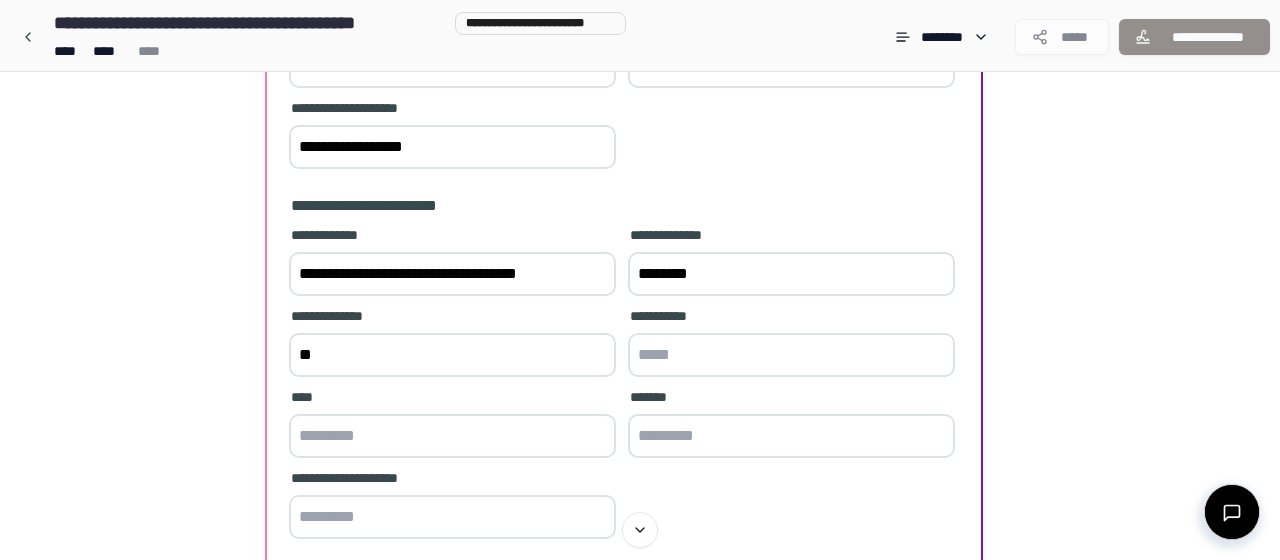 type on "*" 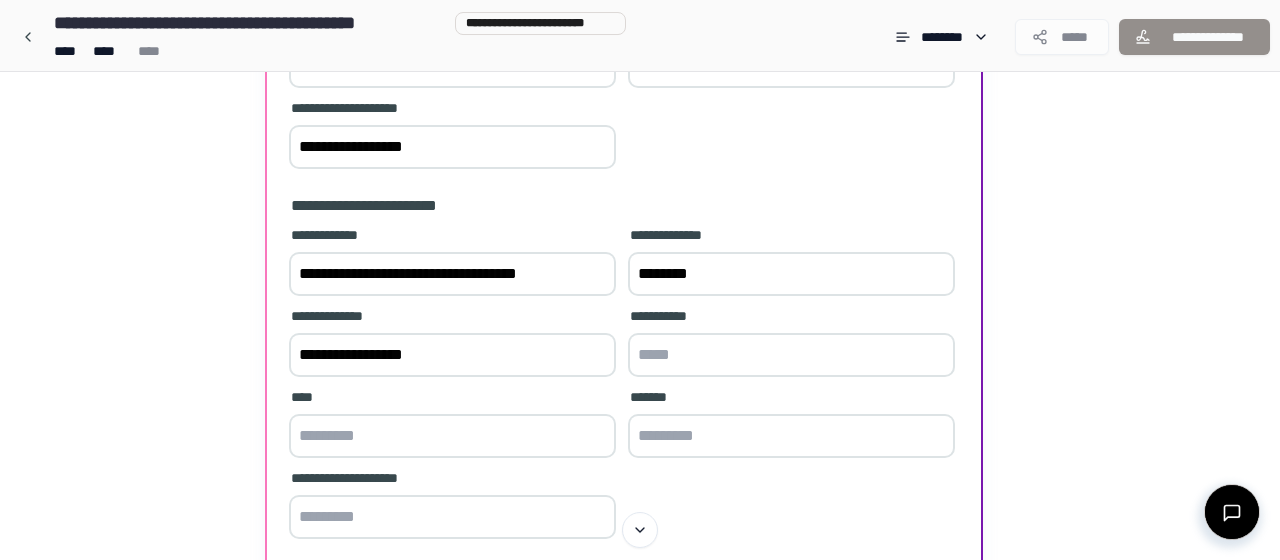 type on "**********" 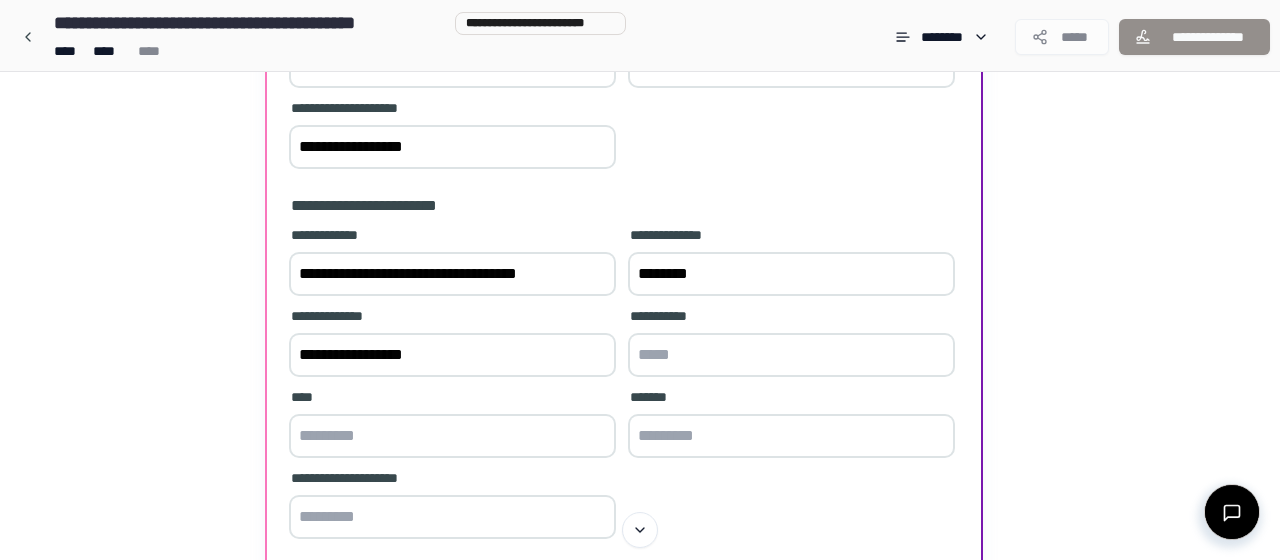 click at bounding box center (791, 355) 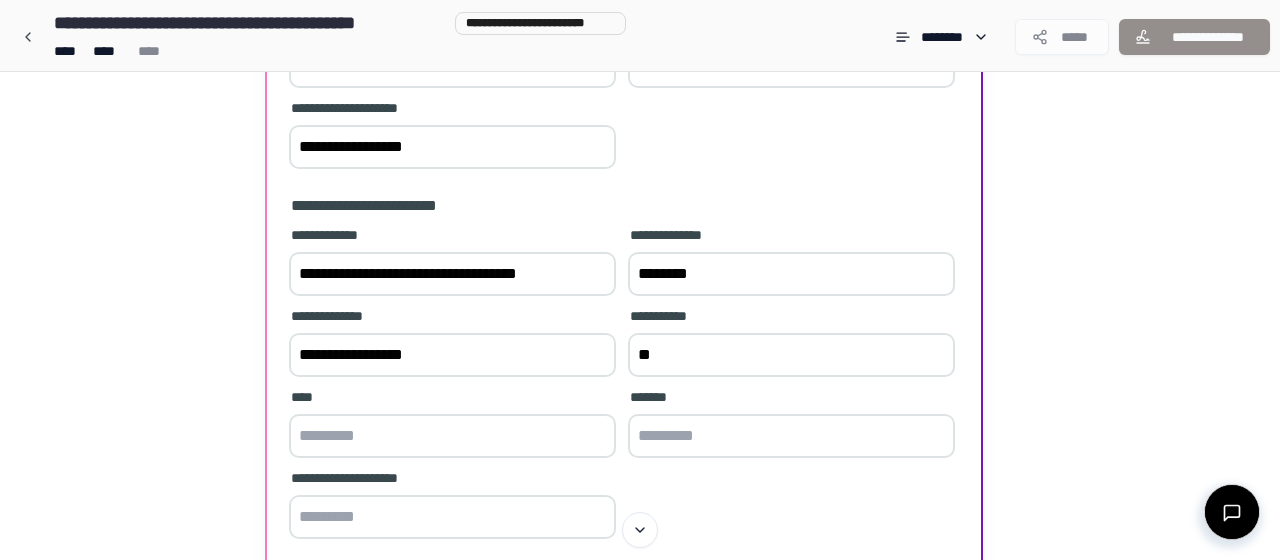 type on "**" 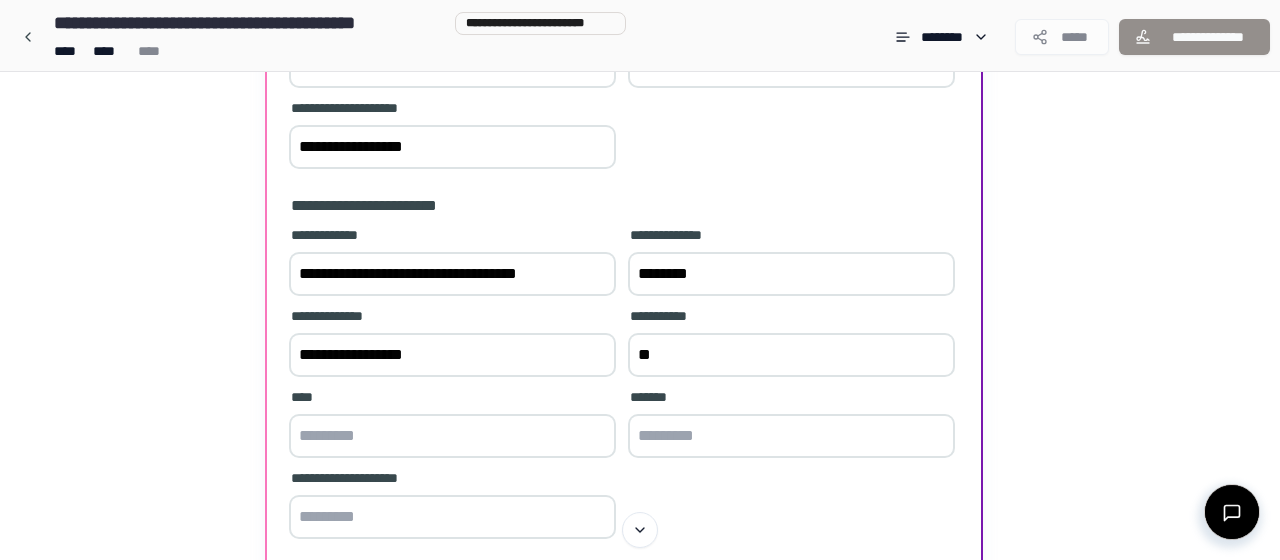 click at bounding box center [452, 436] 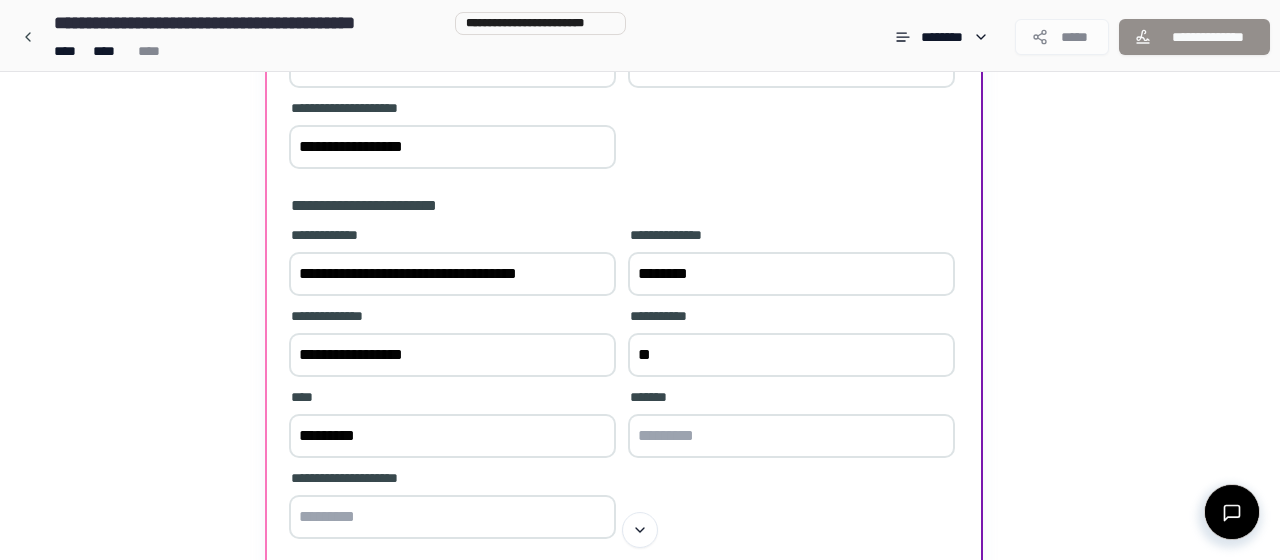 type on "*********" 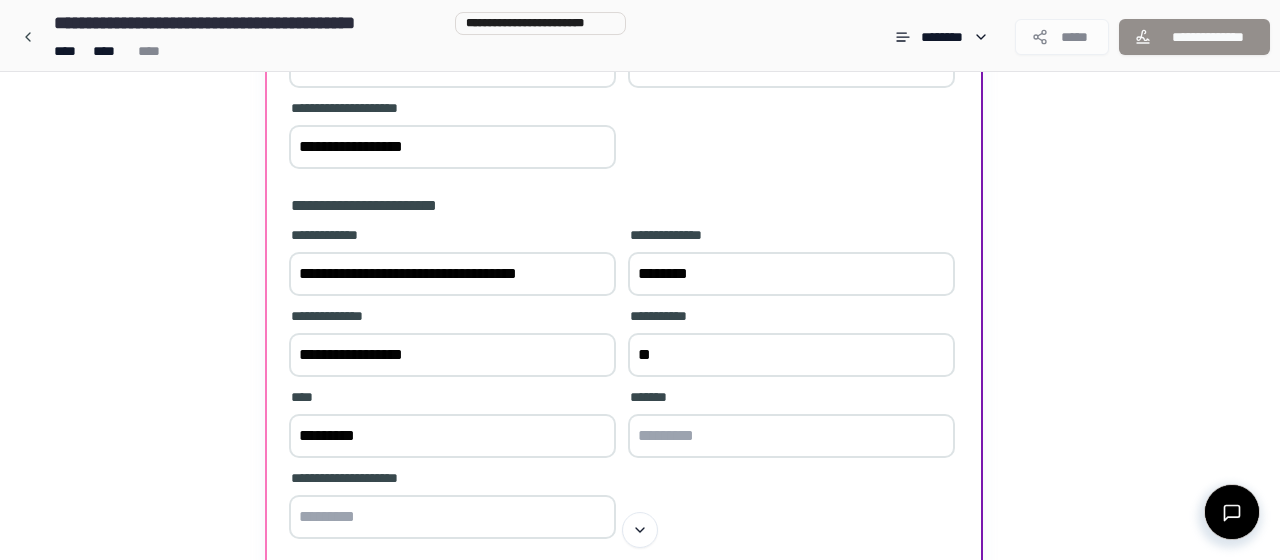 click on "**********" at bounding box center [624, 385] 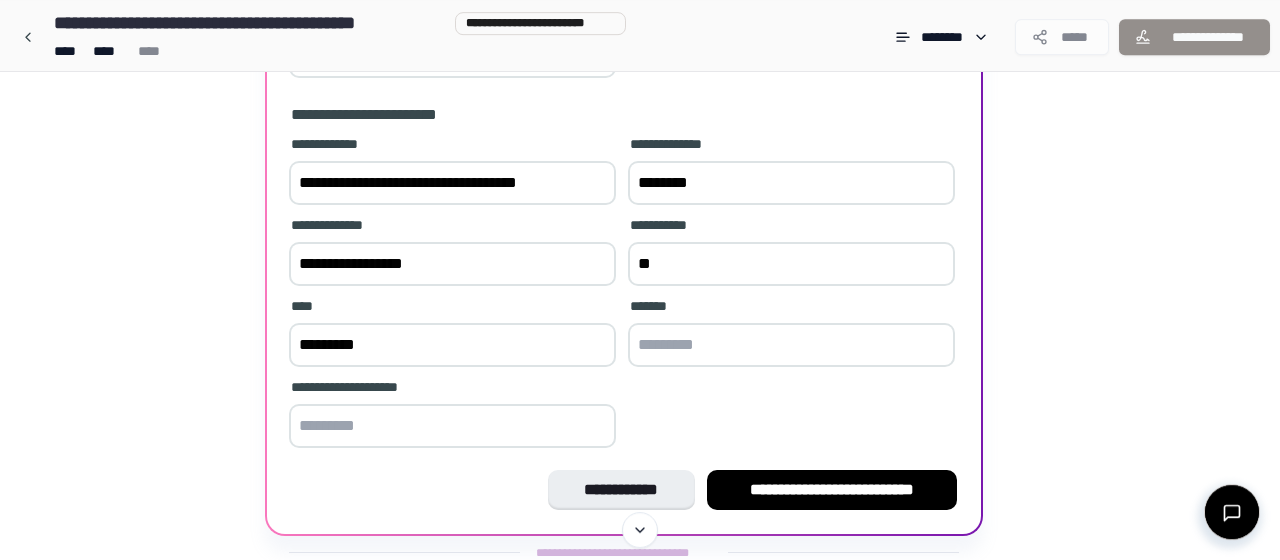scroll, scrollTop: 588, scrollLeft: 0, axis: vertical 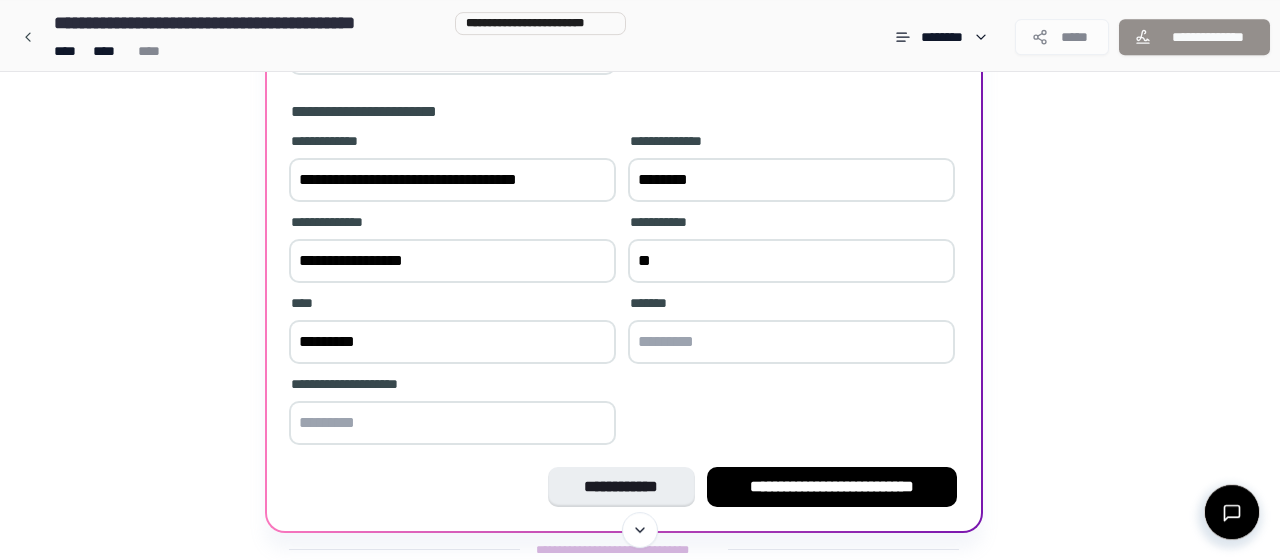 click at bounding box center [791, 342] 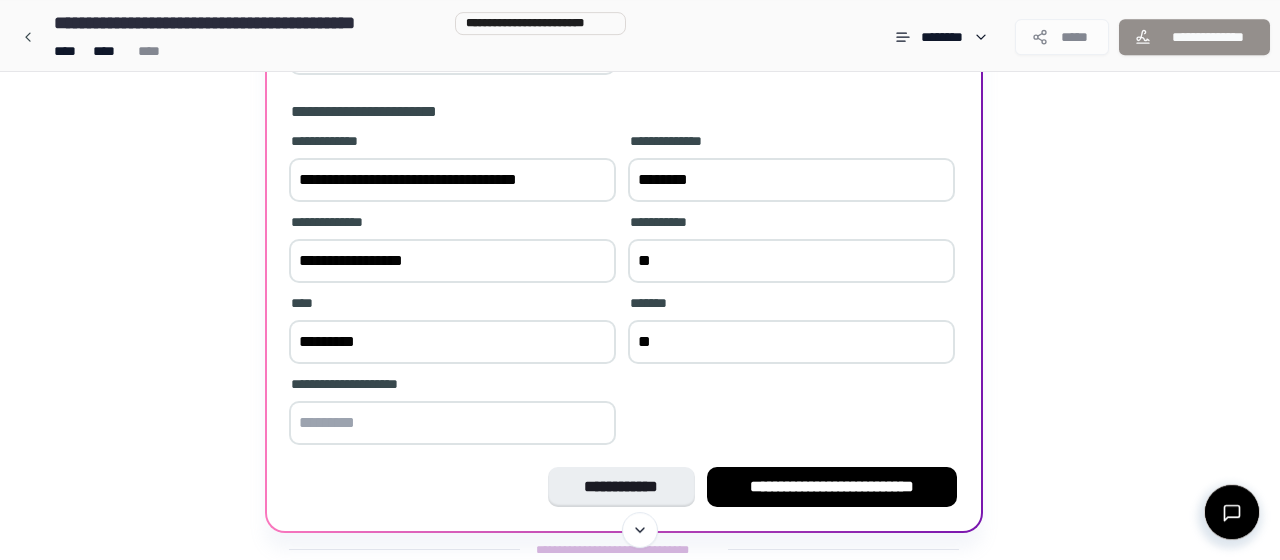 type on "*" 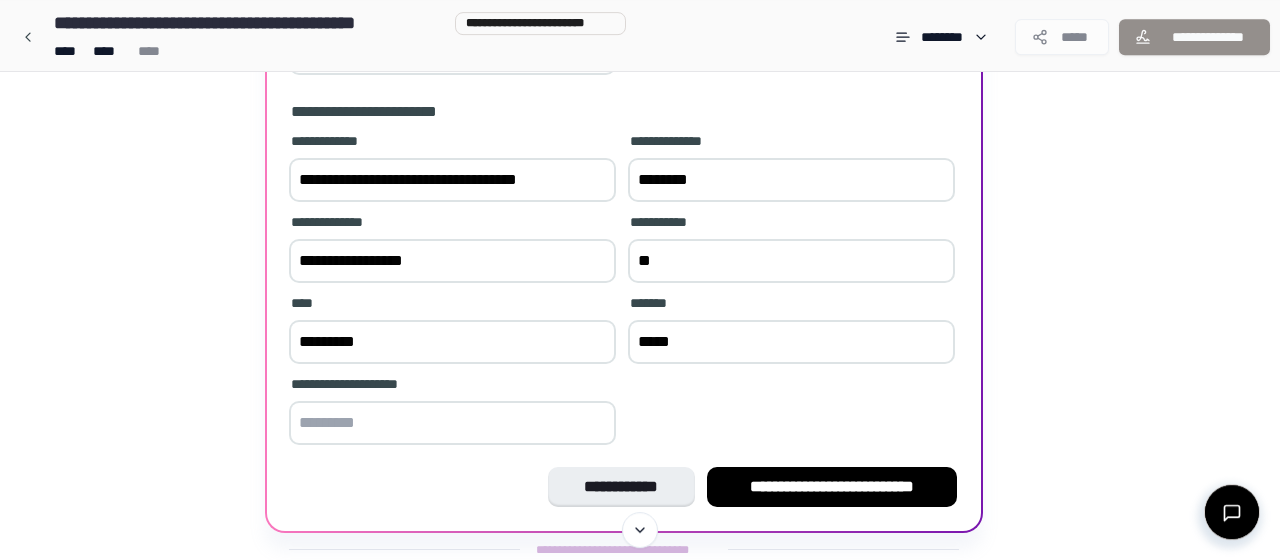 type on "*****" 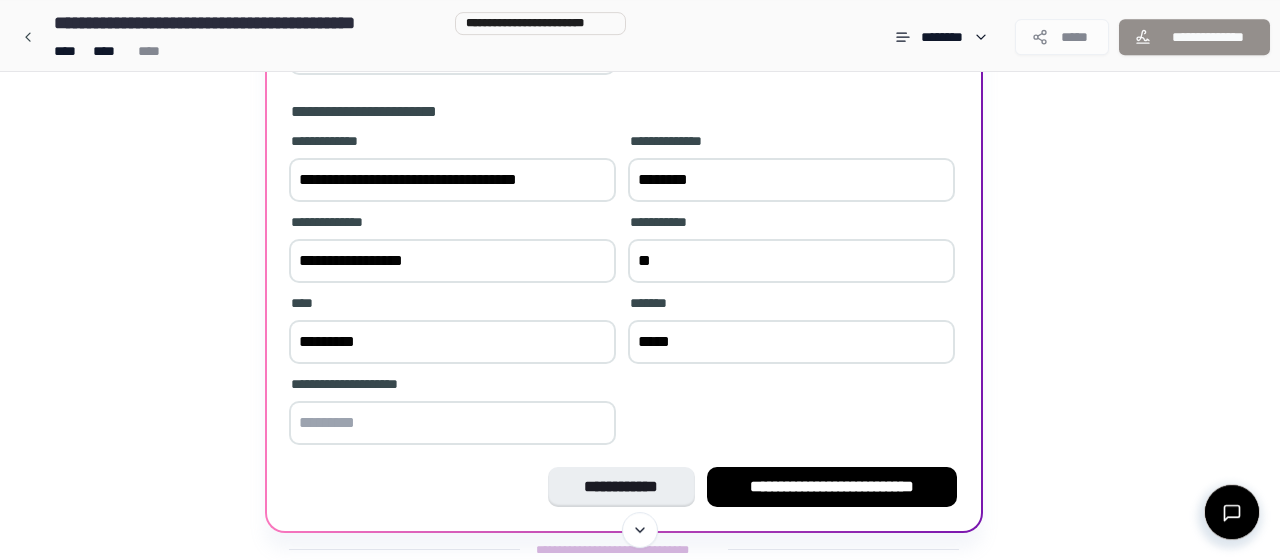 click at bounding box center (452, 423) 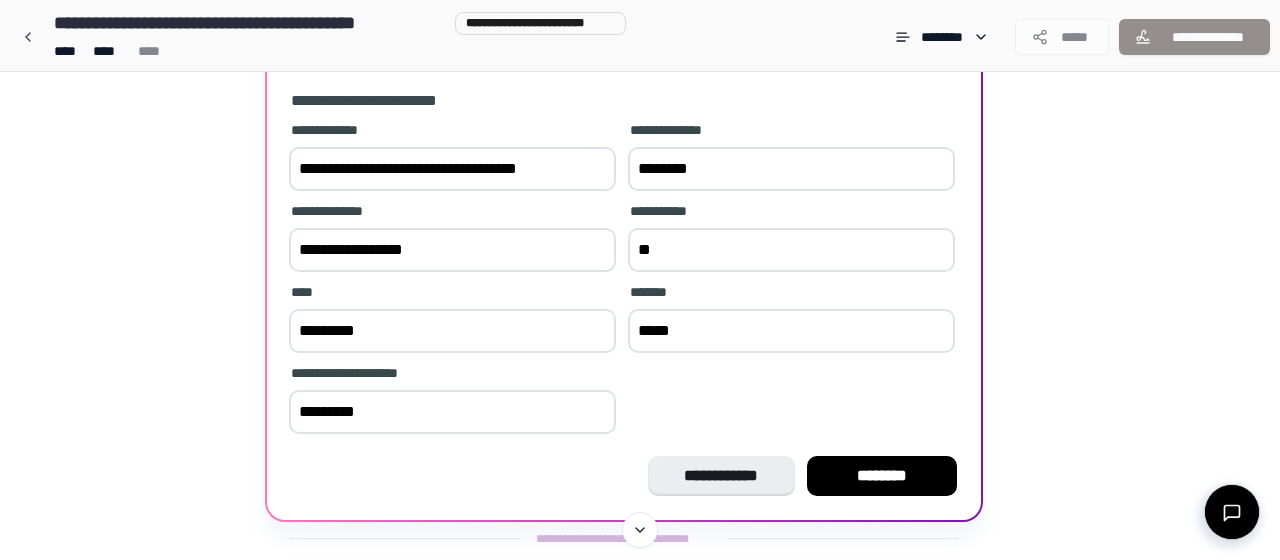 scroll, scrollTop: 600, scrollLeft: 0, axis: vertical 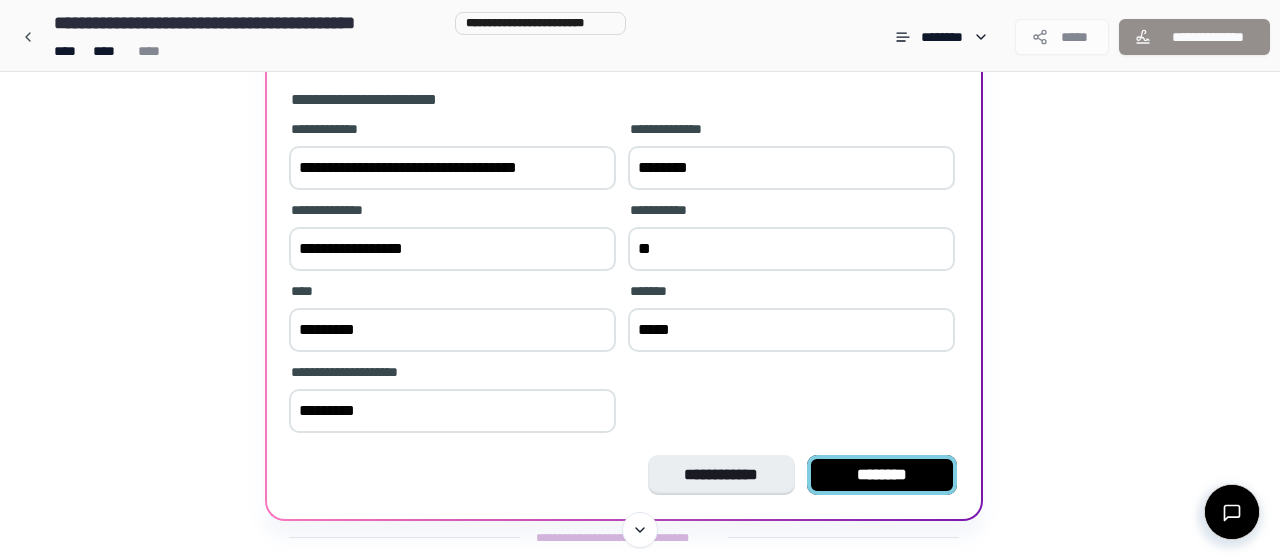type on "*********" 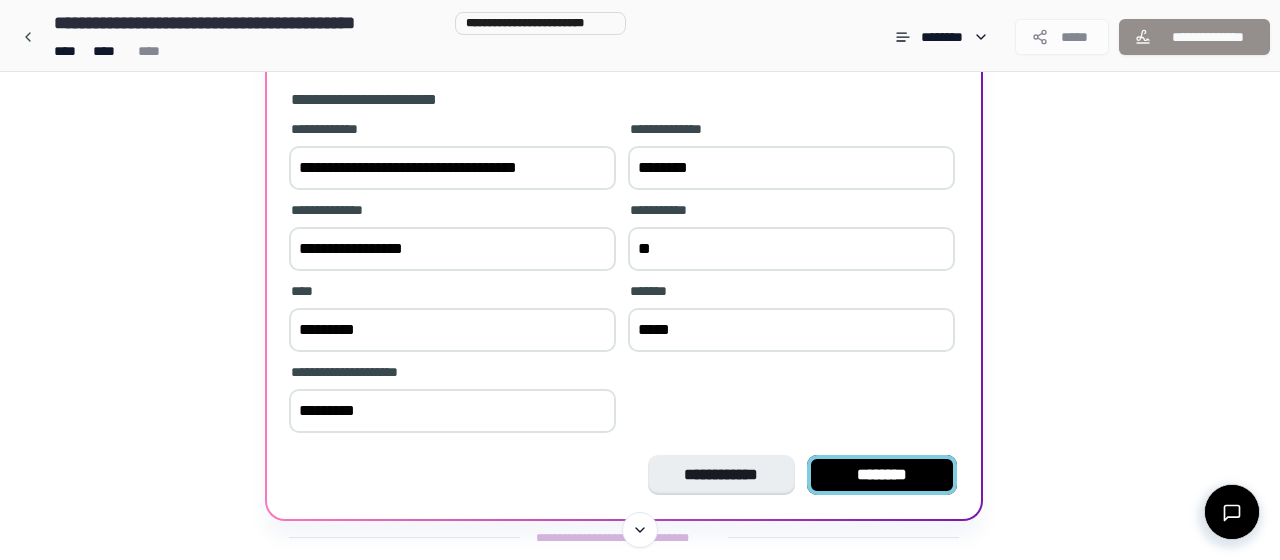 click on "********" at bounding box center [882, 475] 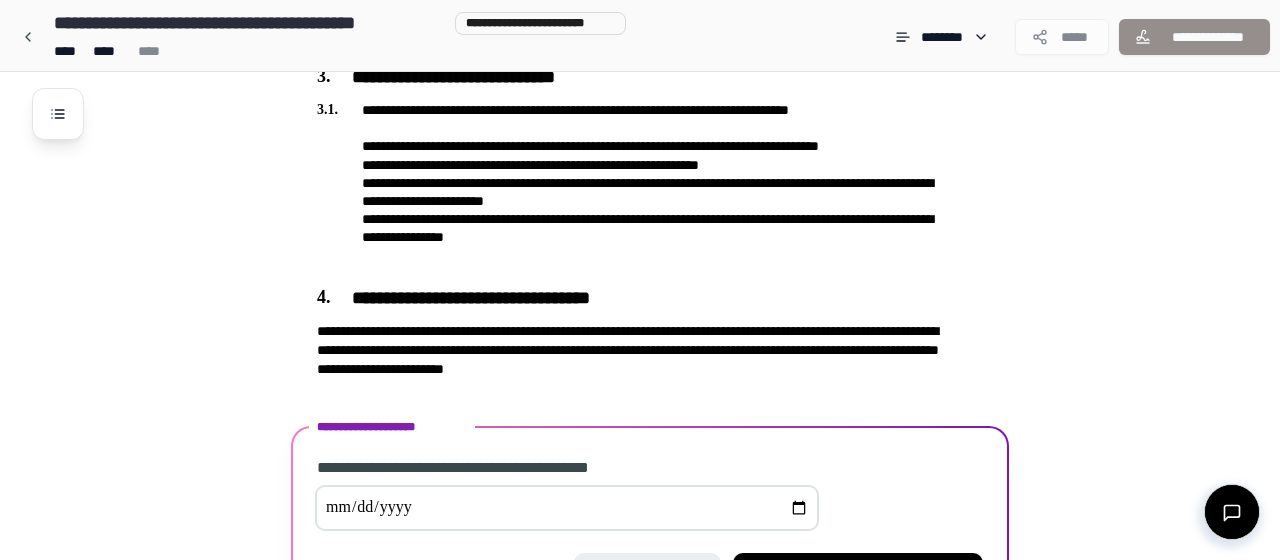 scroll, scrollTop: 1002, scrollLeft: 0, axis: vertical 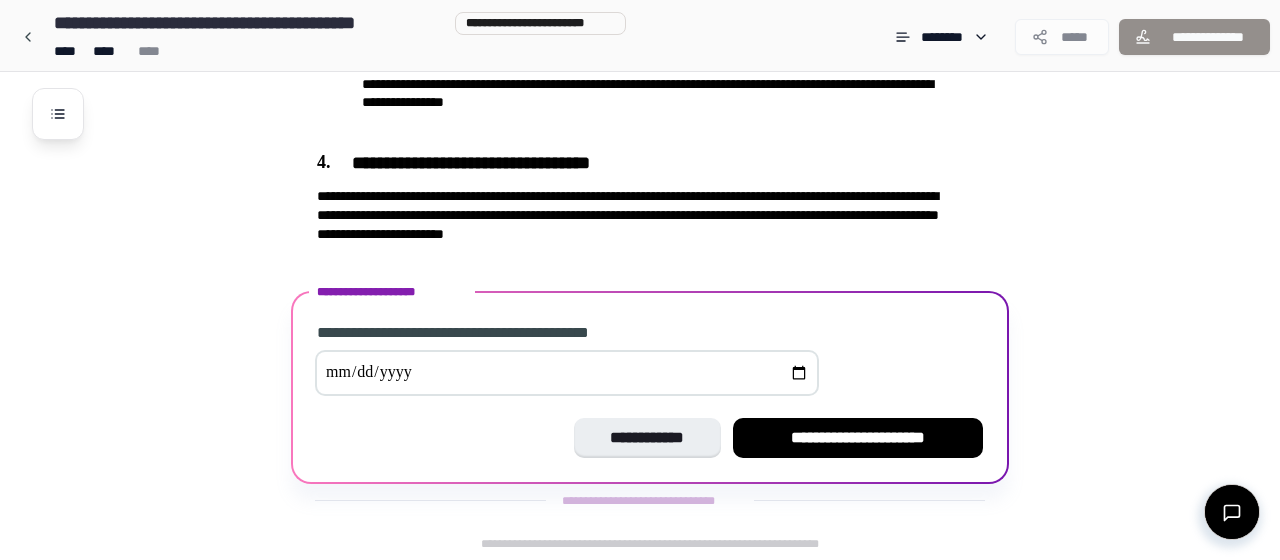 click at bounding box center (567, 373) 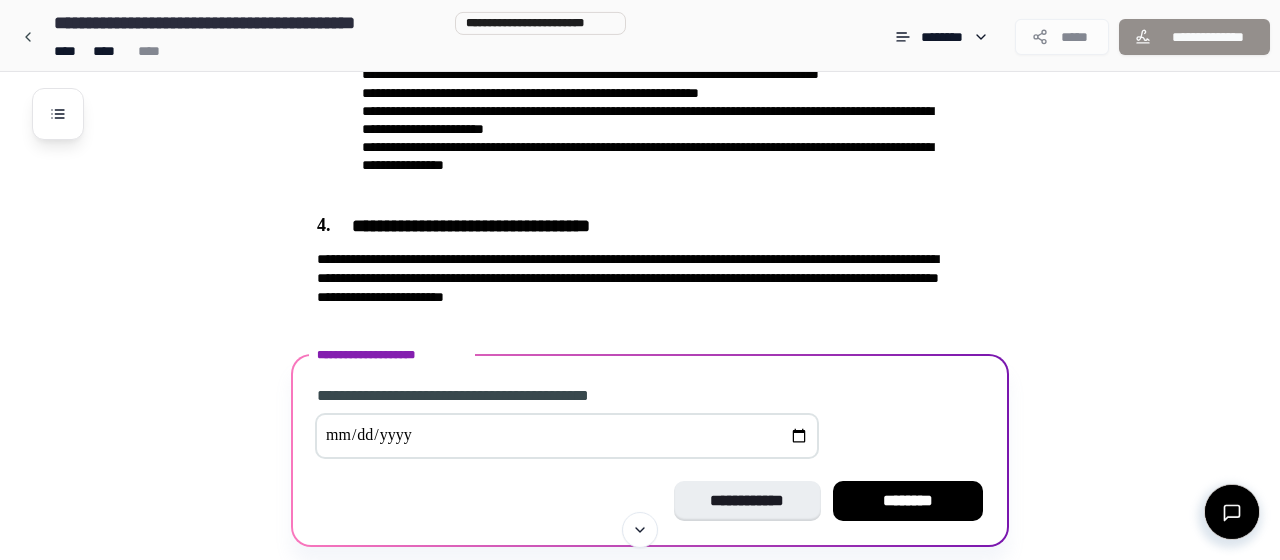 scroll, scrollTop: 1002, scrollLeft: 0, axis: vertical 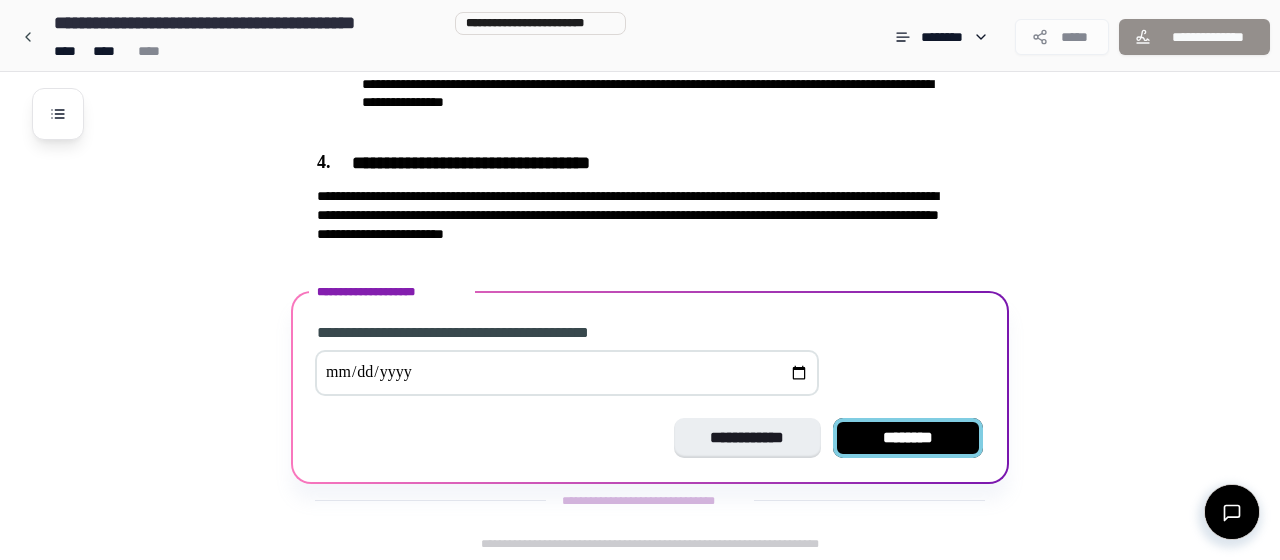 click on "********" at bounding box center (908, 438) 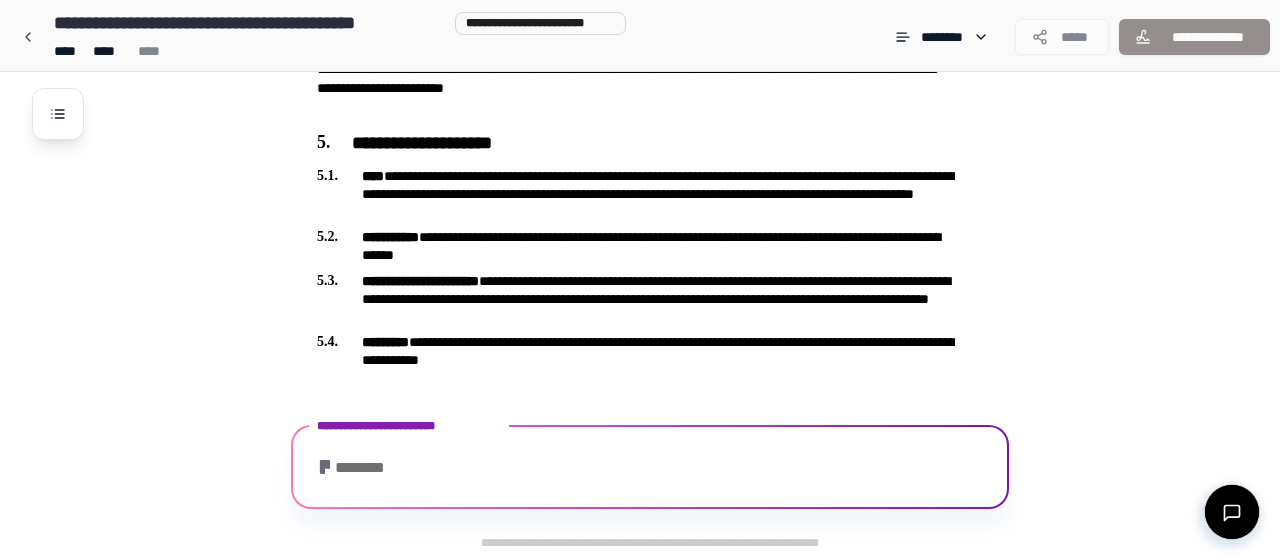 scroll, scrollTop: 1288, scrollLeft: 0, axis: vertical 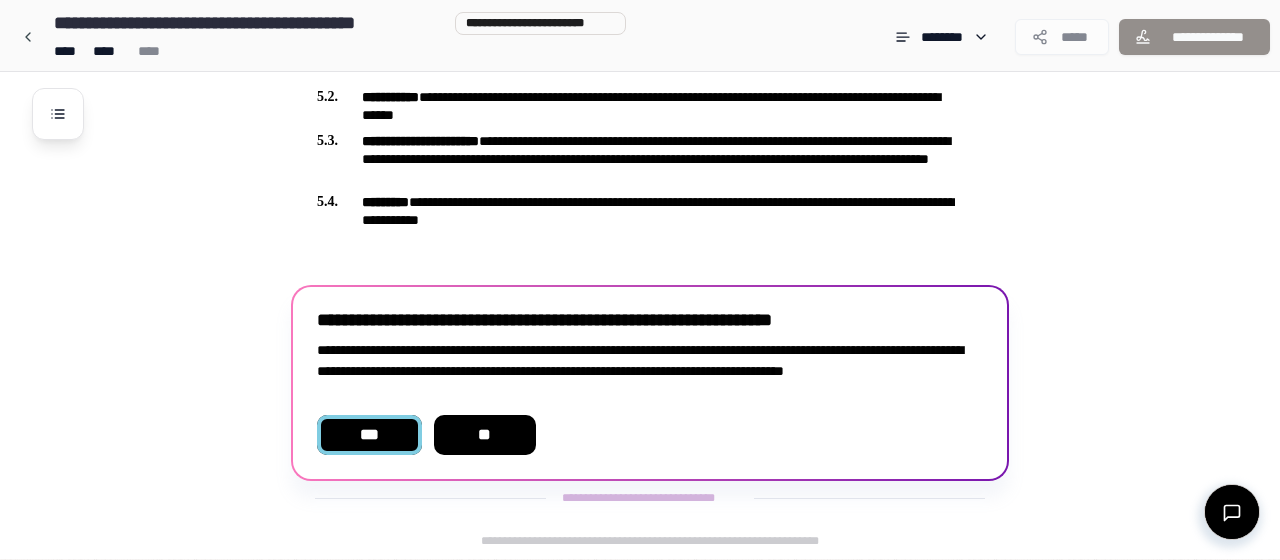 click on "***" at bounding box center (369, 435) 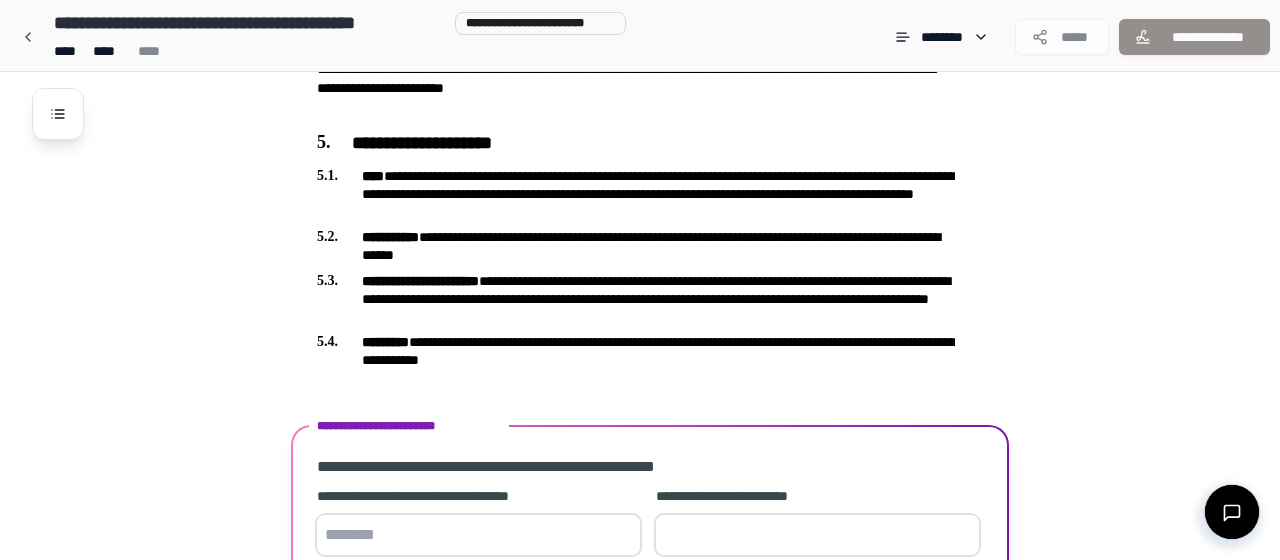 scroll, scrollTop: 1311, scrollLeft: 0, axis: vertical 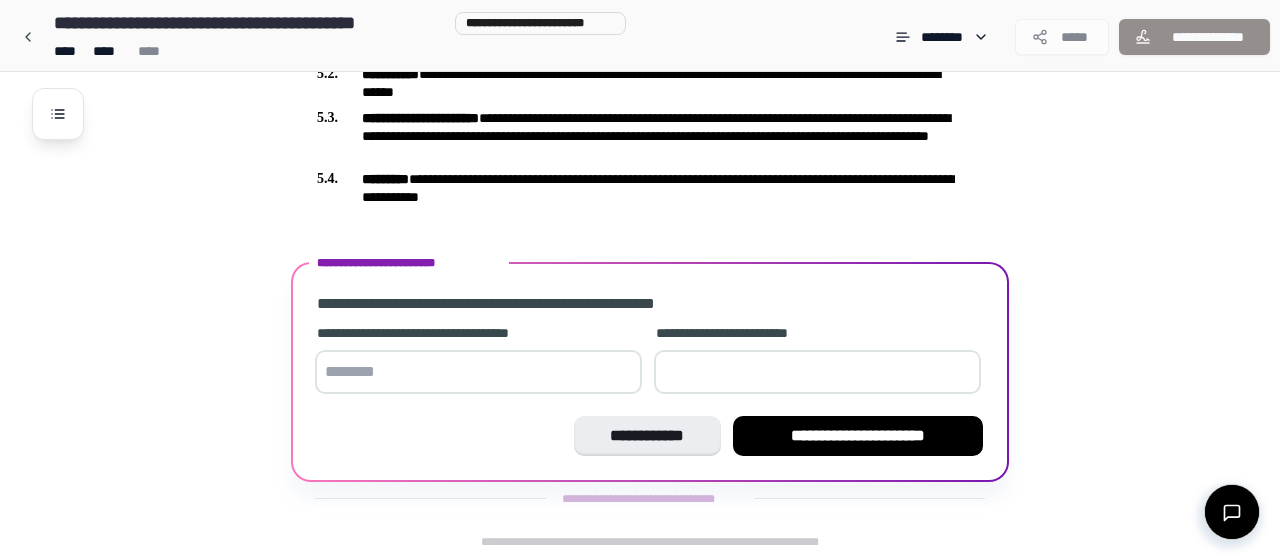 click at bounding box center (478, 372) 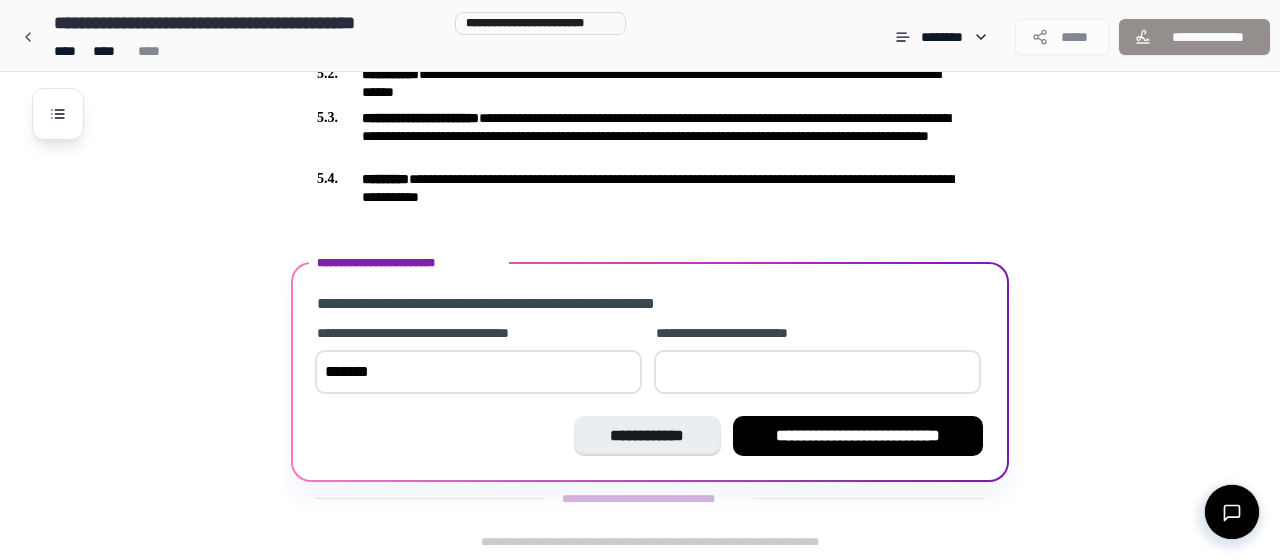 type on "********" 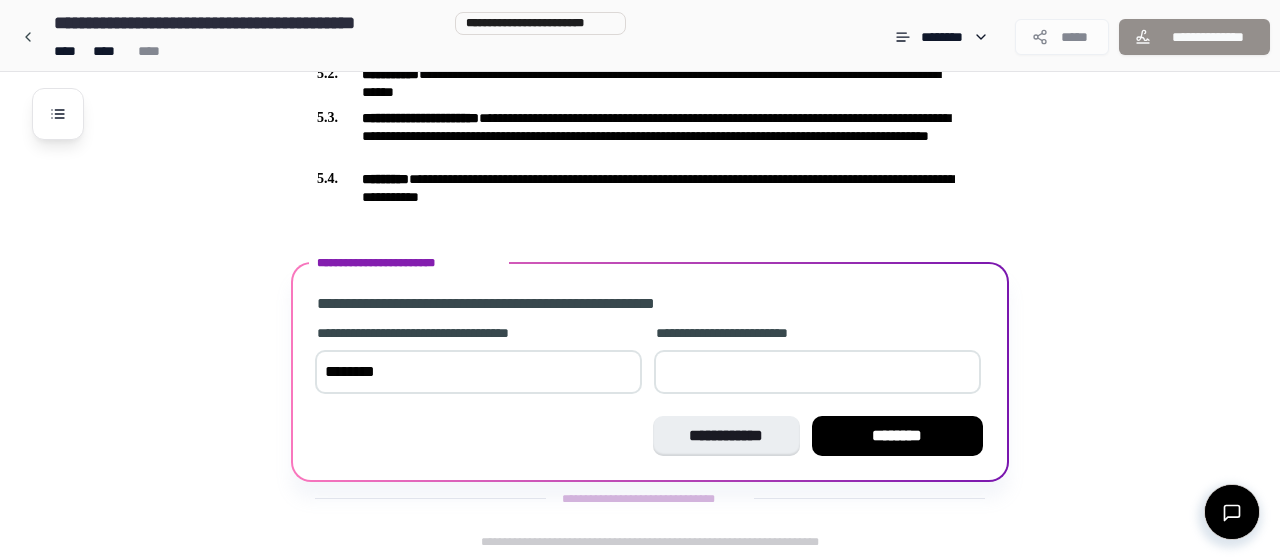 click on "*" at bounding box center (817, 372) 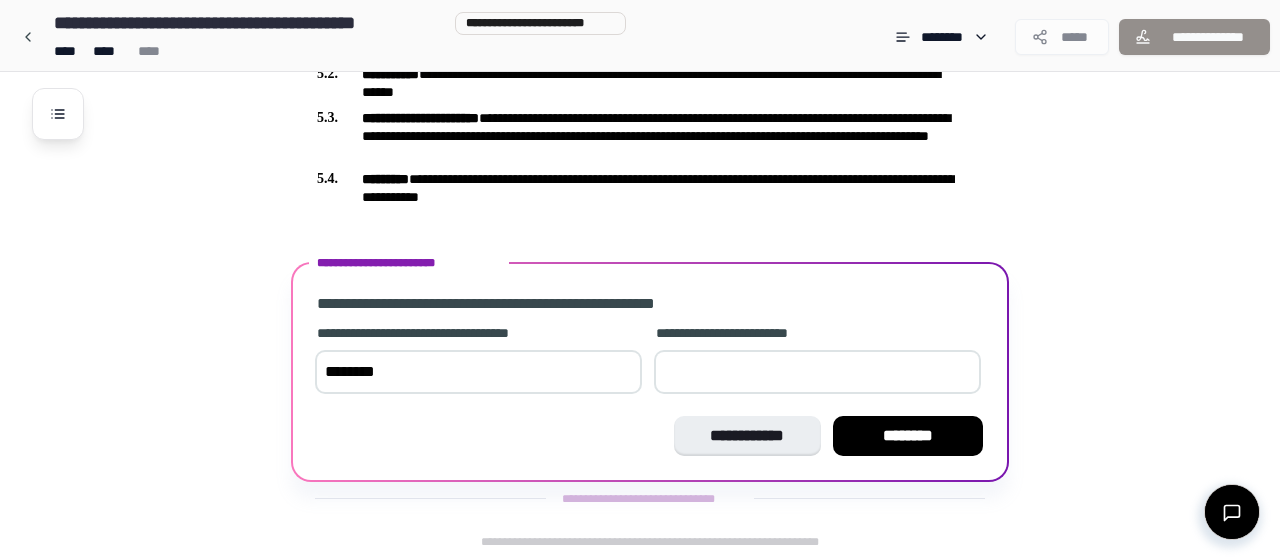 click on "*" at bounding box center [817, 372] 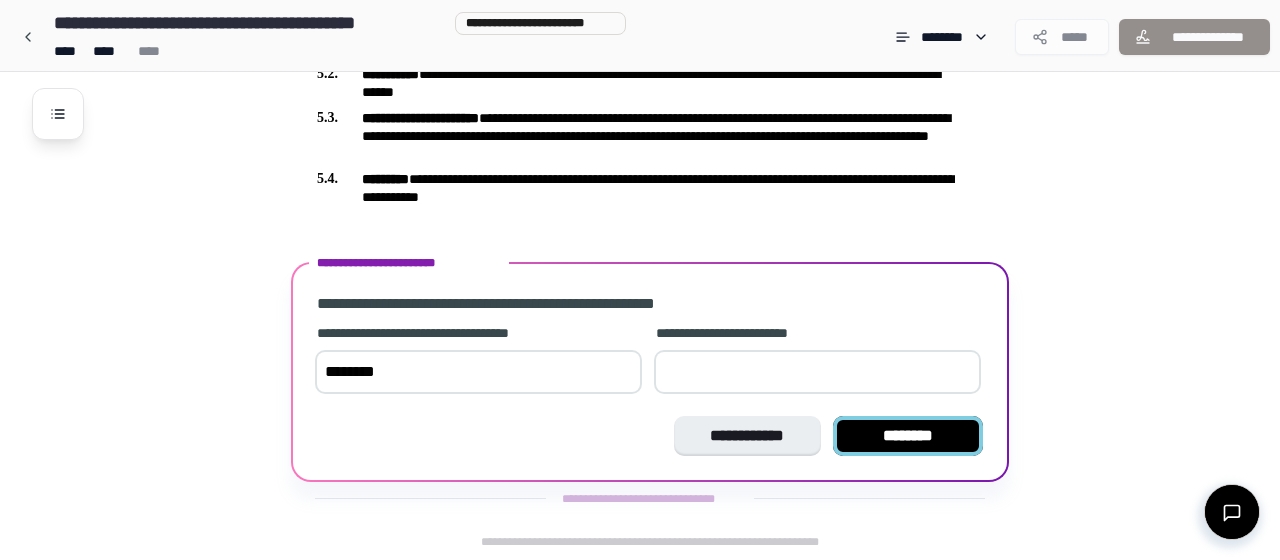 type on "********" 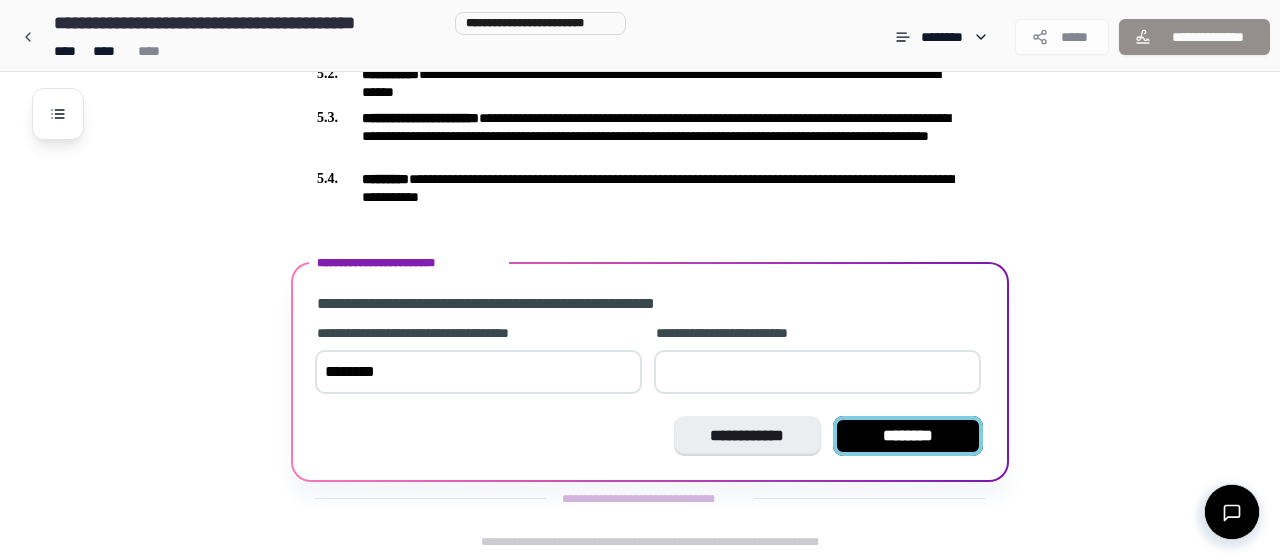 click on "********" at bounding box center [908, 436] 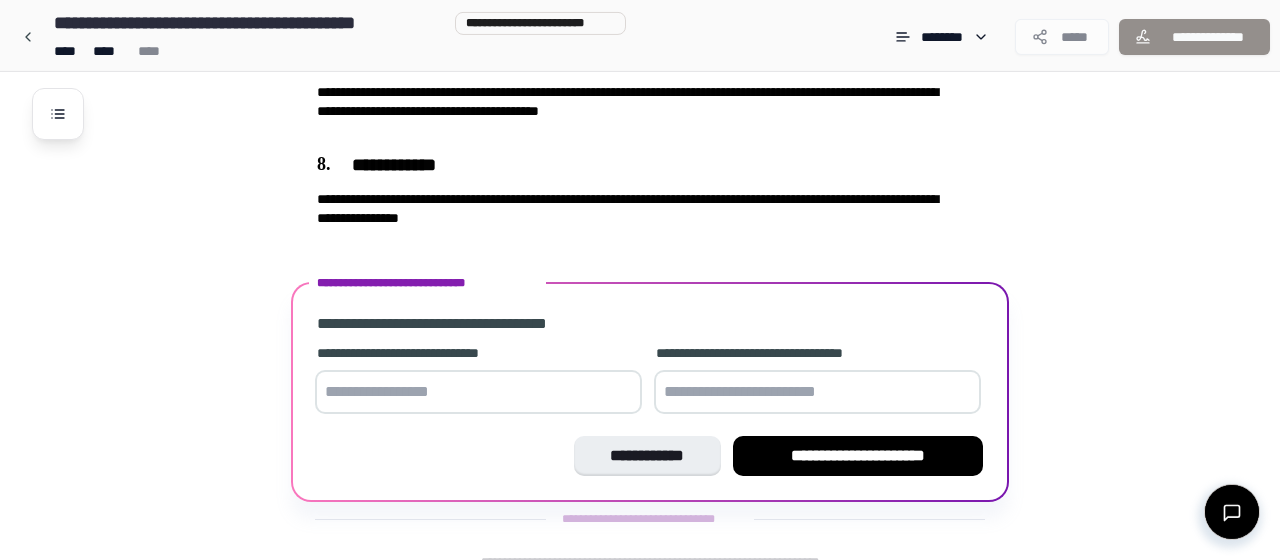 scroll, scrollTop: 1874, scrollLeft: 0, axis: vertical 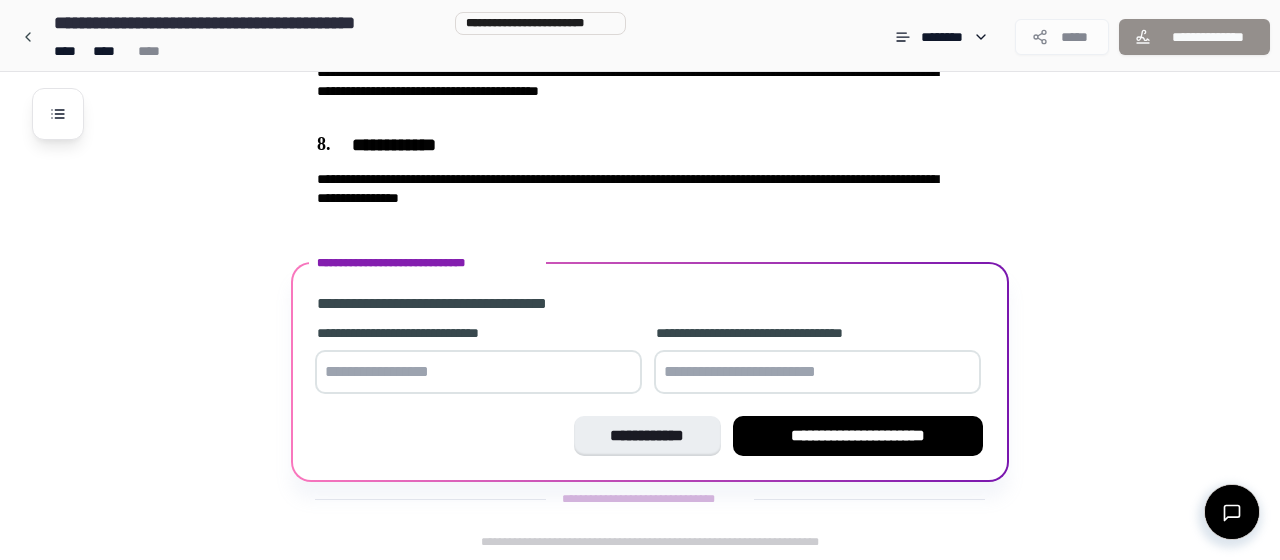 click at bounding box center [478, 372] 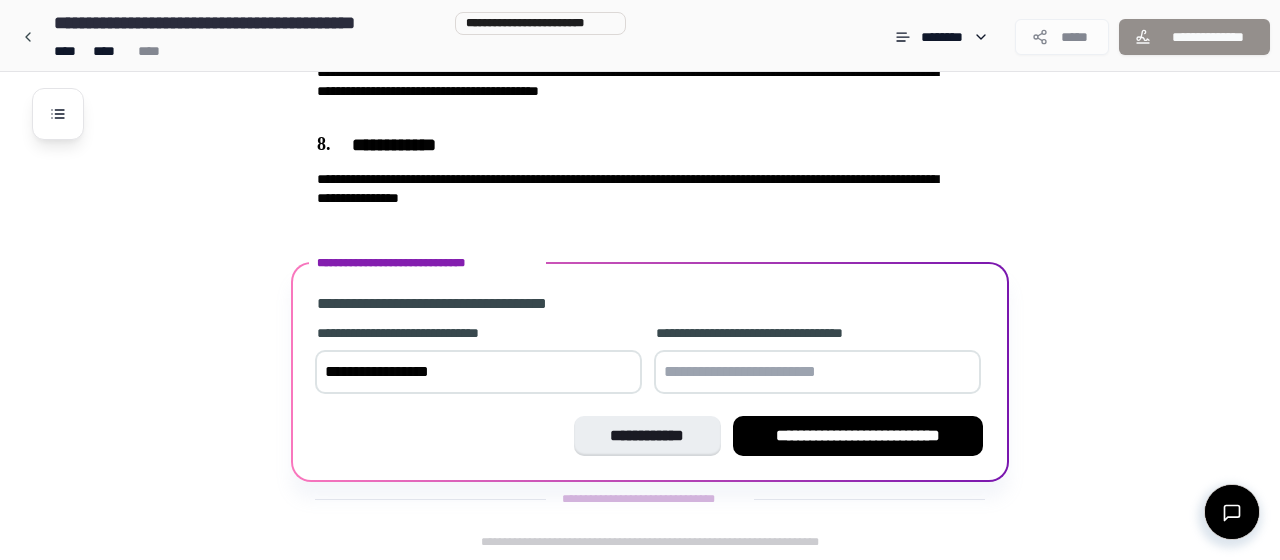 type on "**********" 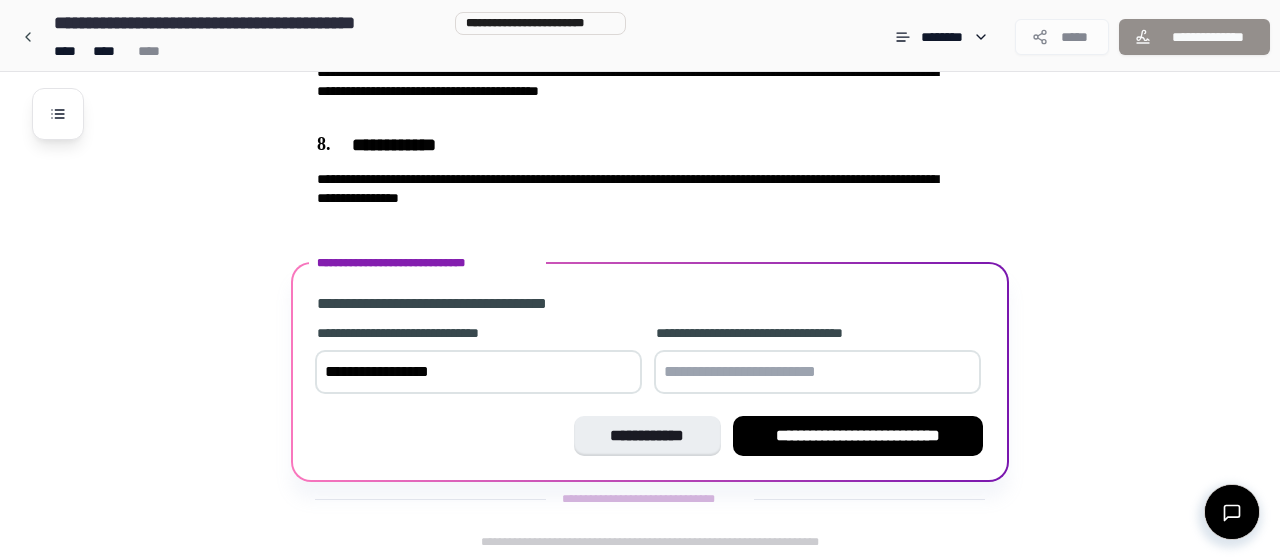 click at bounding box center (817, 372) 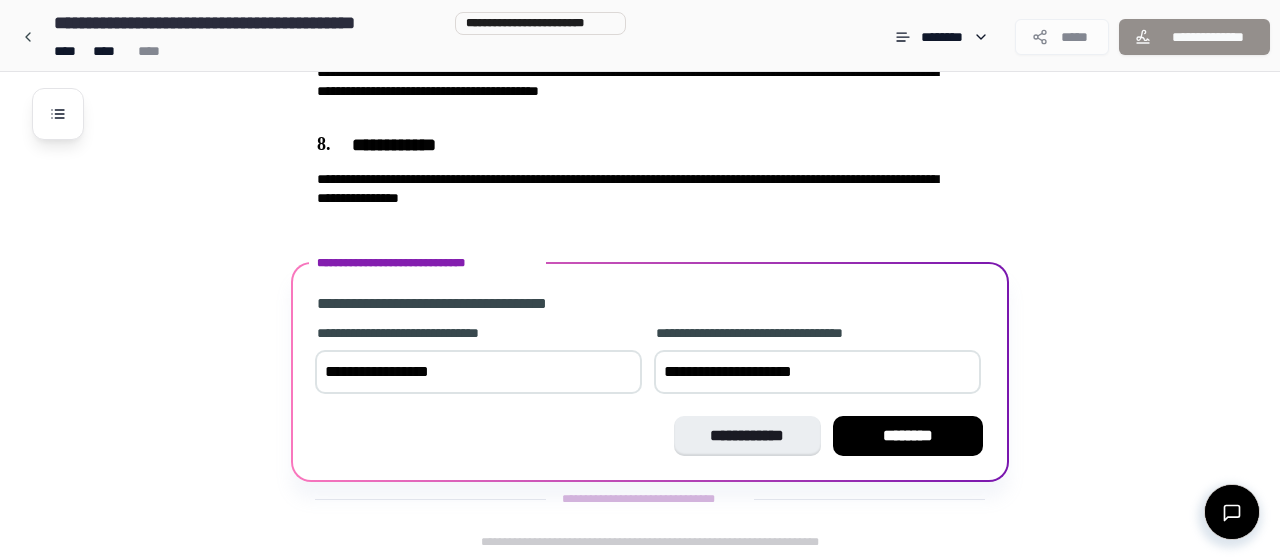 click on "**********" at bounding box center [817, 372] 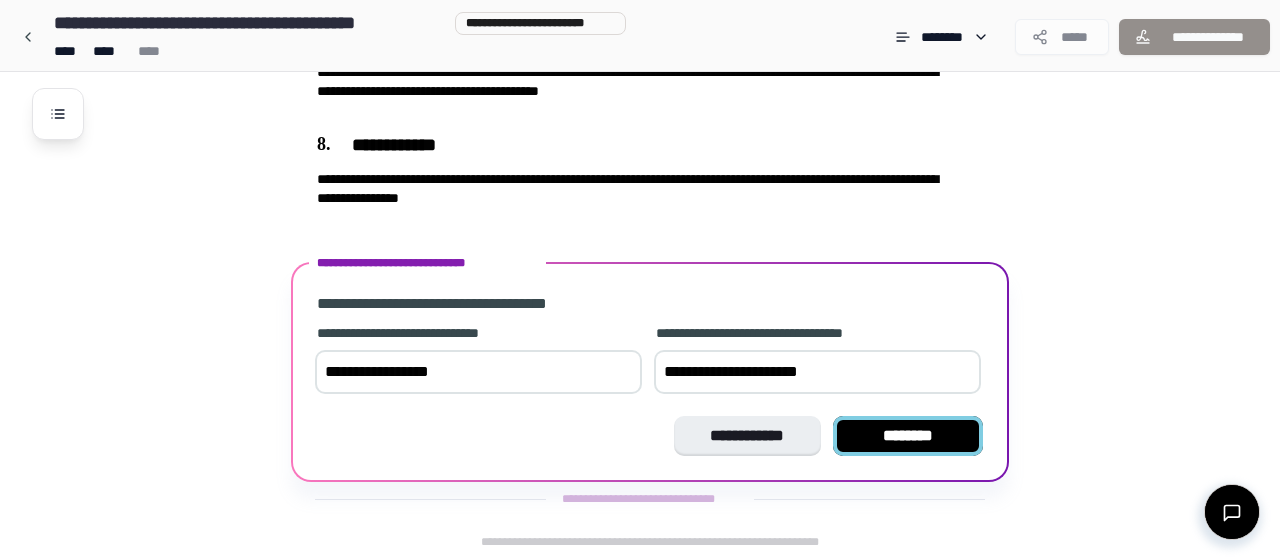 type on "**********" 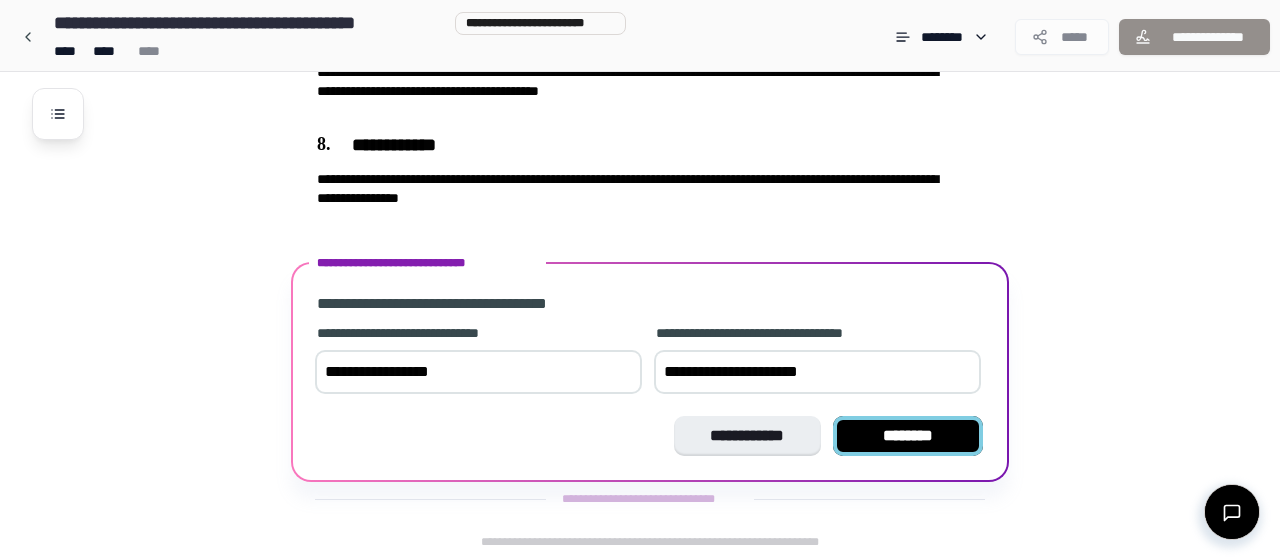 click on "********" at bounding box center (908, 436) 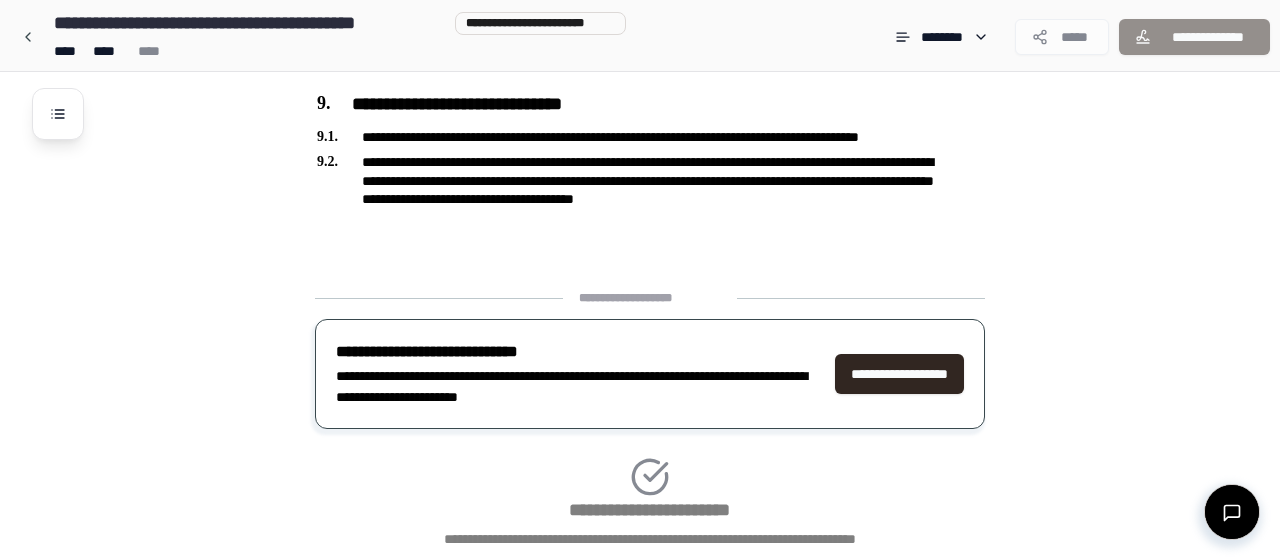 scroll, scrollTop: 2156, scrollLeft: 0, axis: vertical 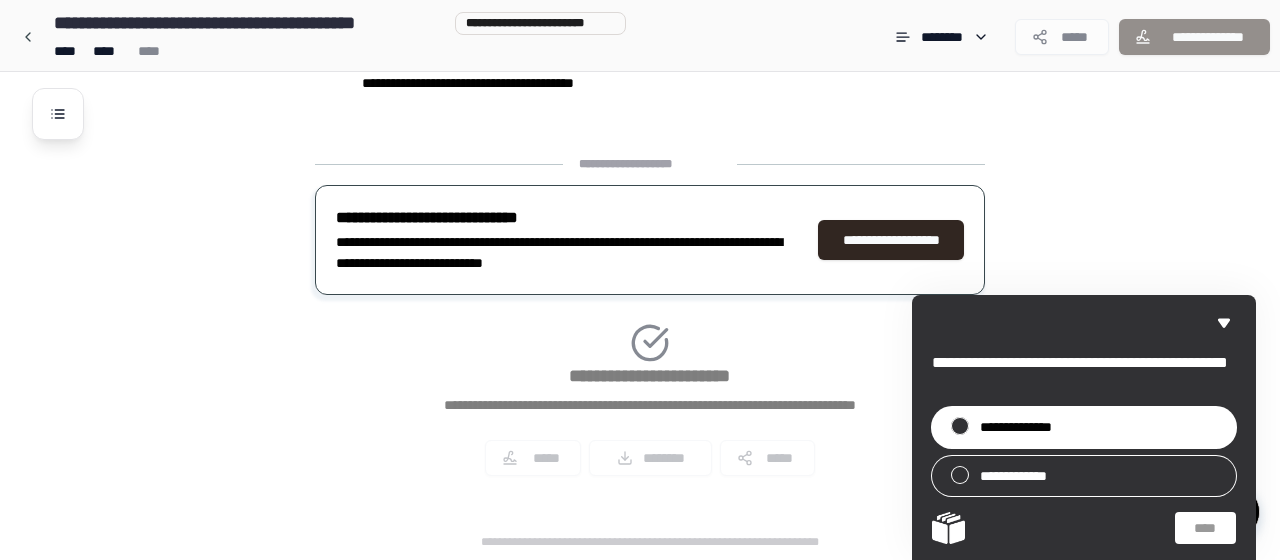 click at bounding box center (960, 426) 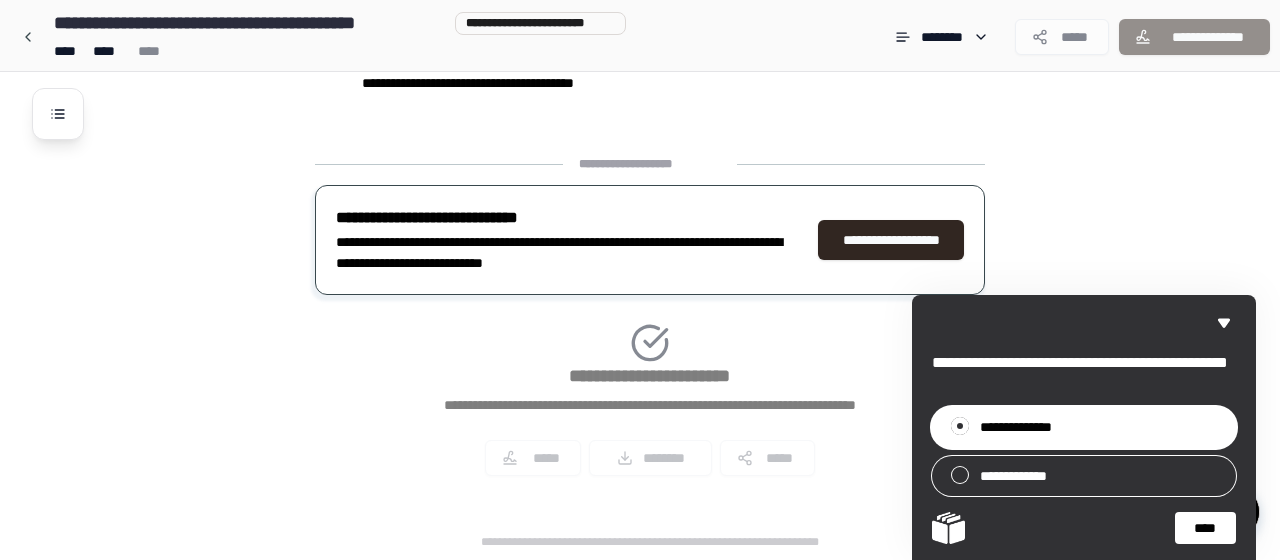 click on "****" at bounding box center (1205, 528) 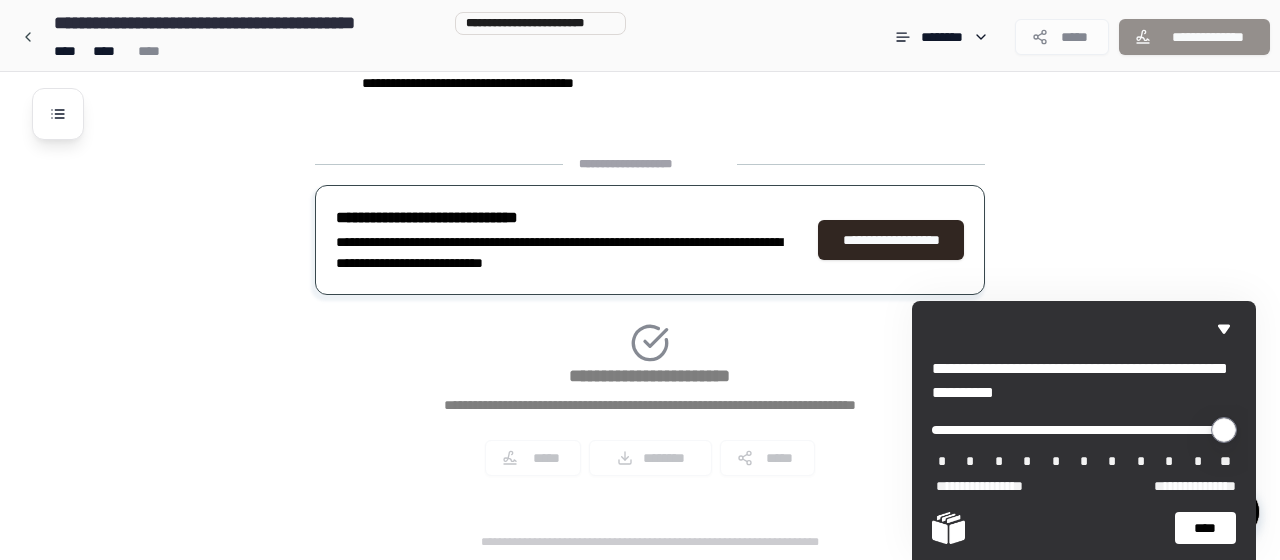 type on "**" 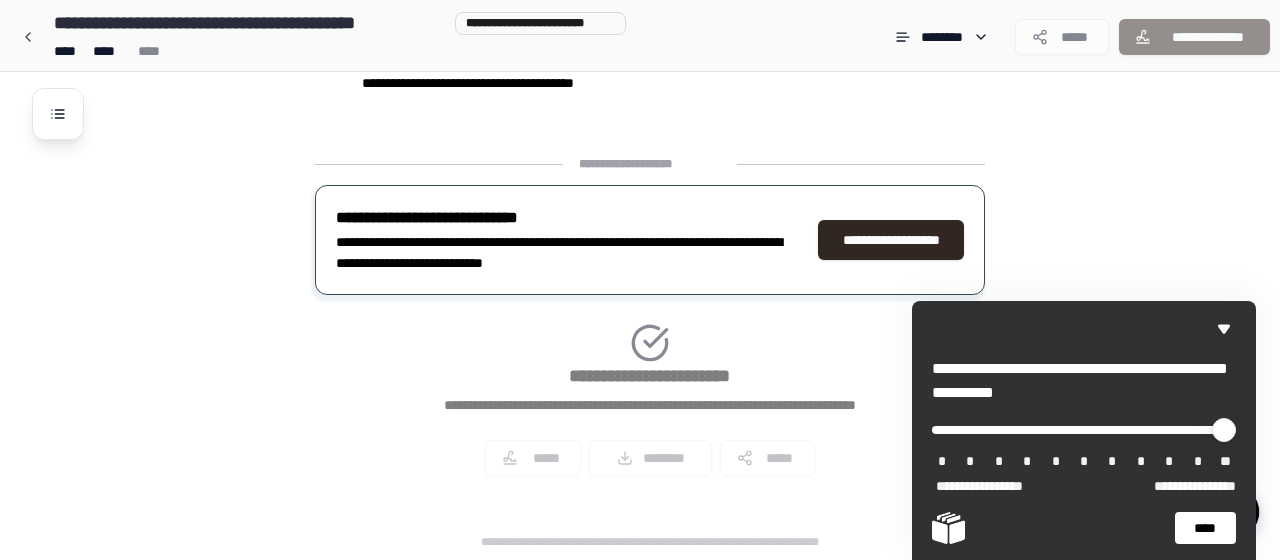 click on "****" at bounding box center (1205, 528) 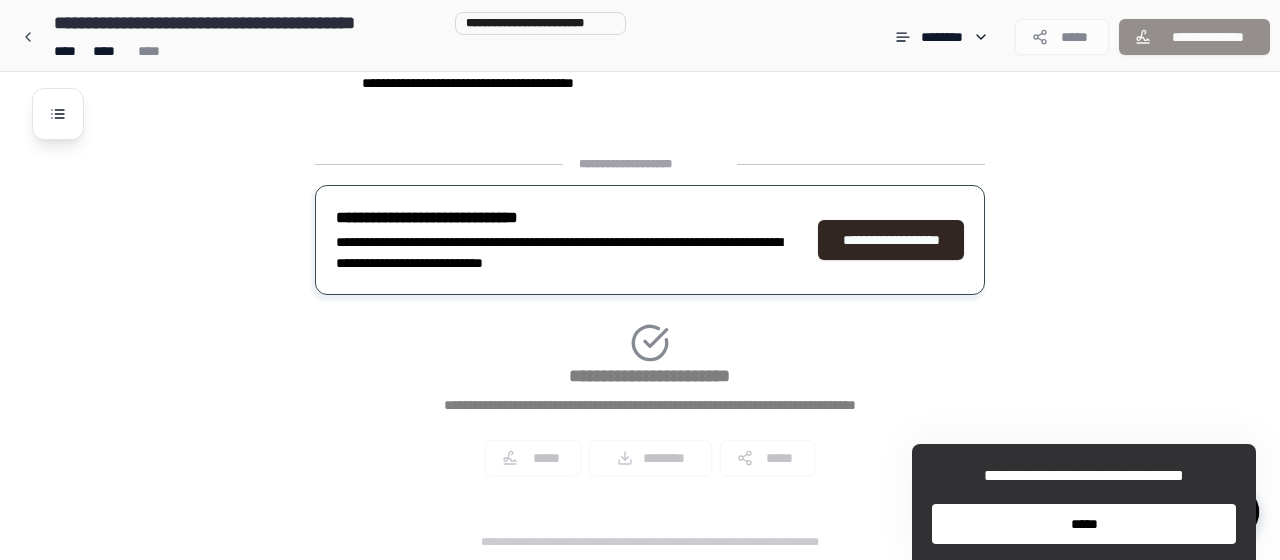 click on "*****" at bounding box center [1084, 524] 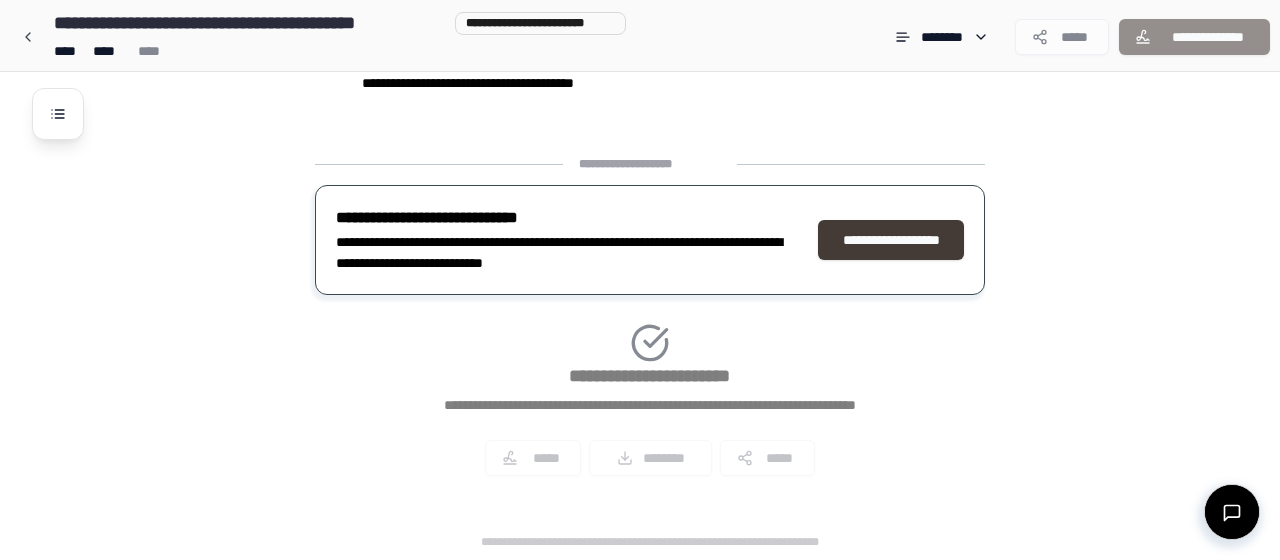 click on "**********" at bounding box center (891, 240) 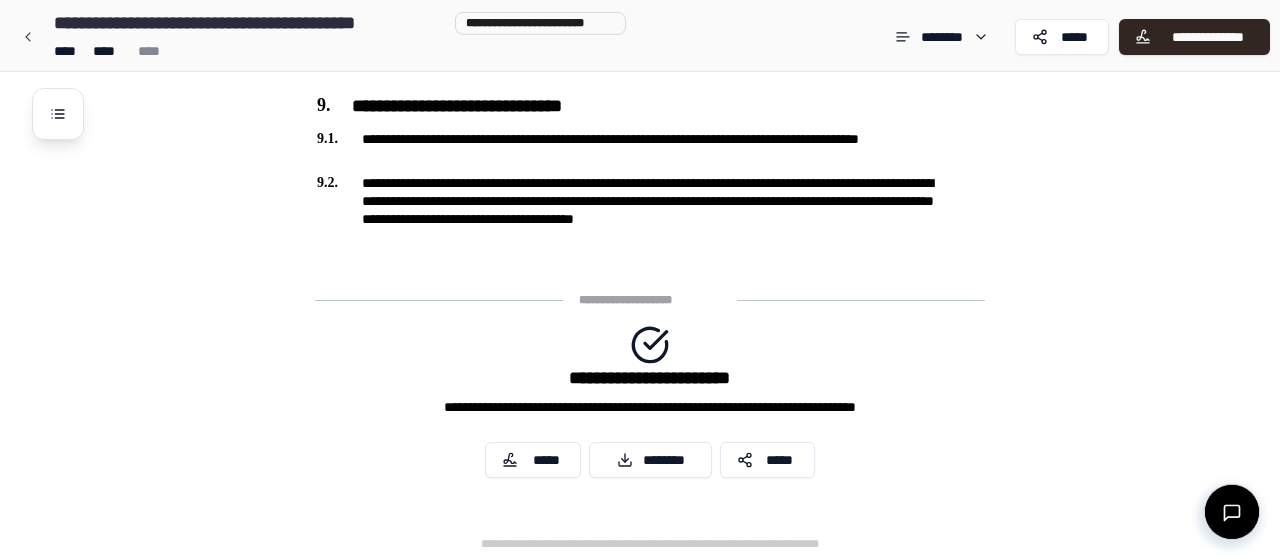scroll, scrollTop: 2021, scrollLeft: 0, axis: vertical 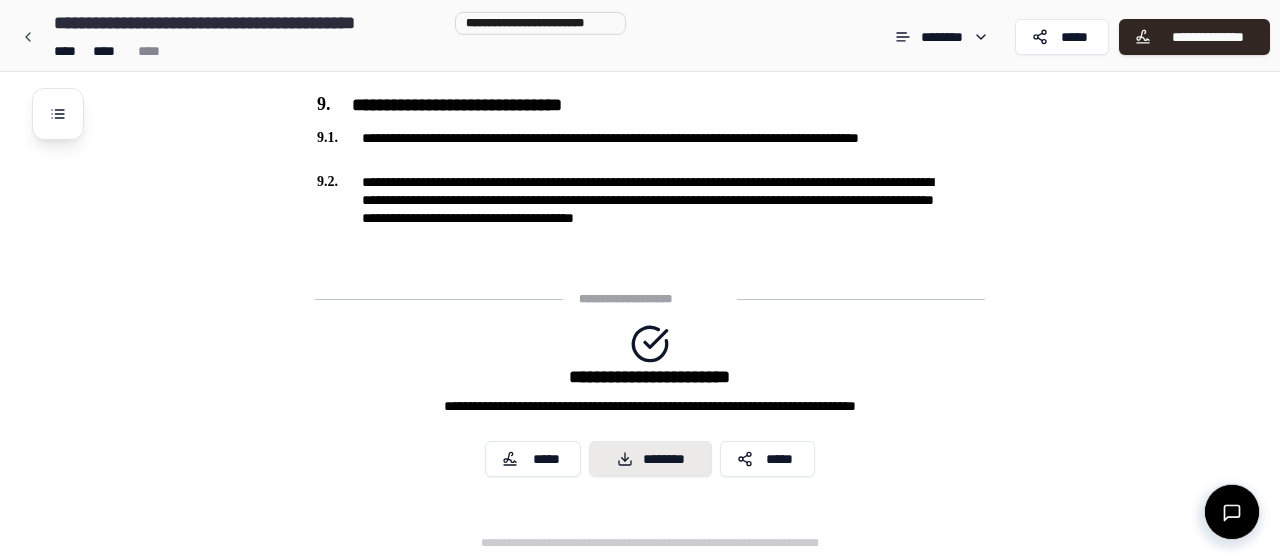 click on "********" at bounding box center [650, 459] 